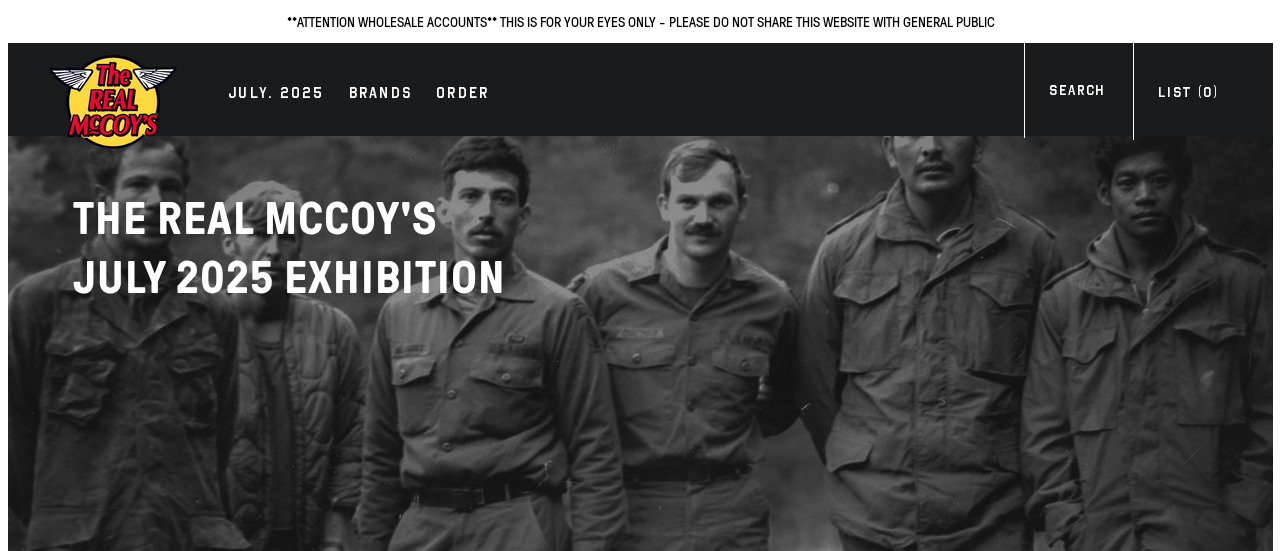 scroll, scrollTop: 0, scrollLeft: 0, axis: both 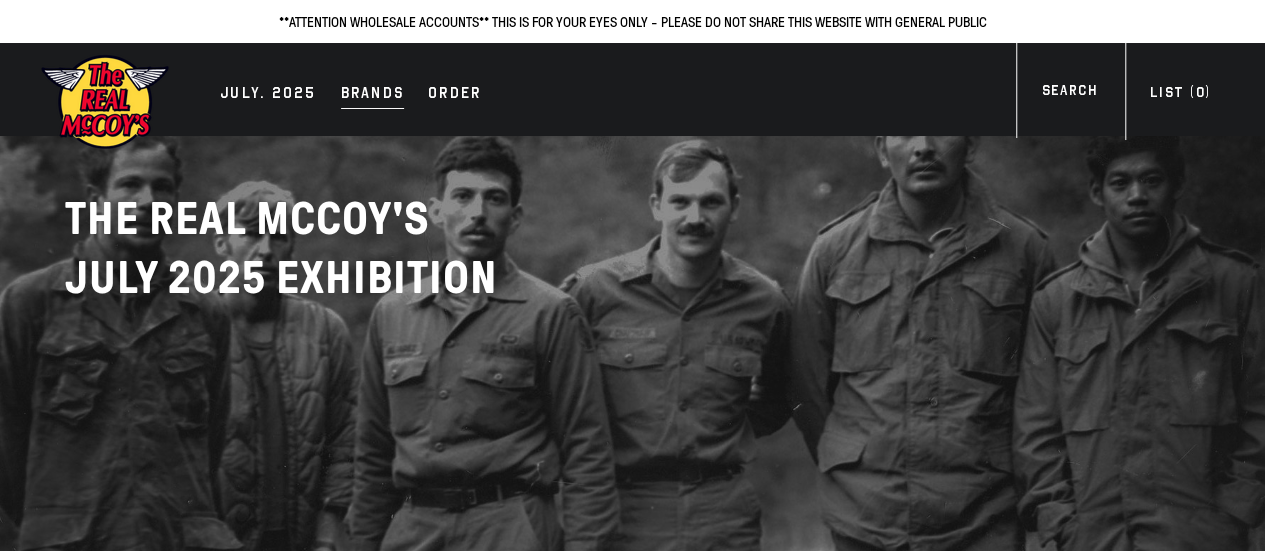 click on "Brands" at bounding box center [373, 95] 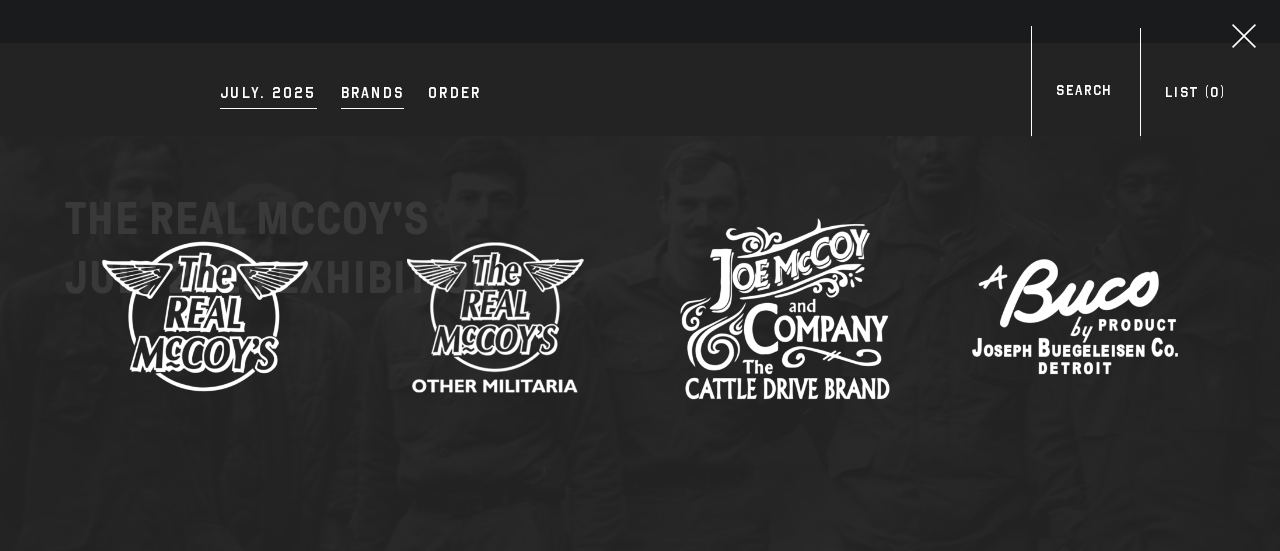 click on "JULY. 2025" at bounding box center (268, 95) 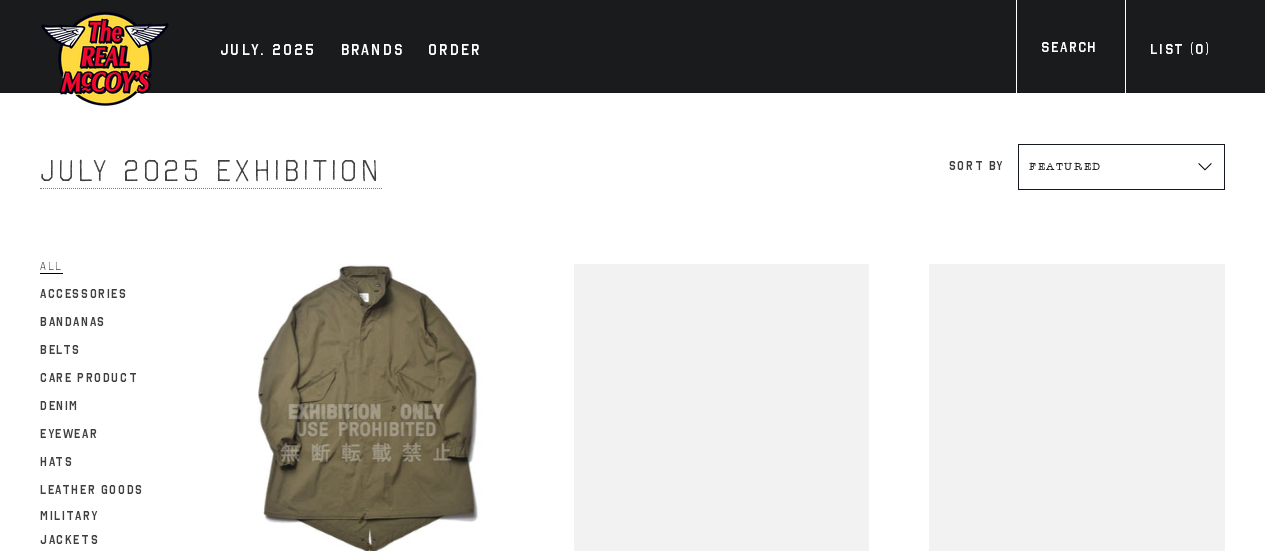 scroll, scrollTop: 0, scrollLeft: 0, axis: both 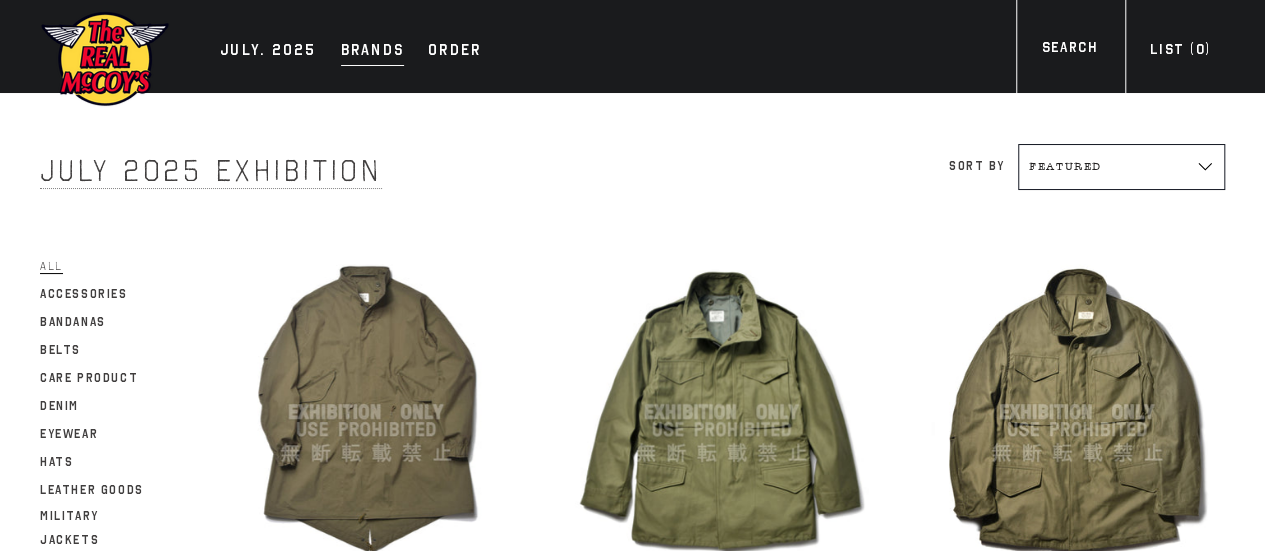 click on "Brands" at bounding box center (373, 52) 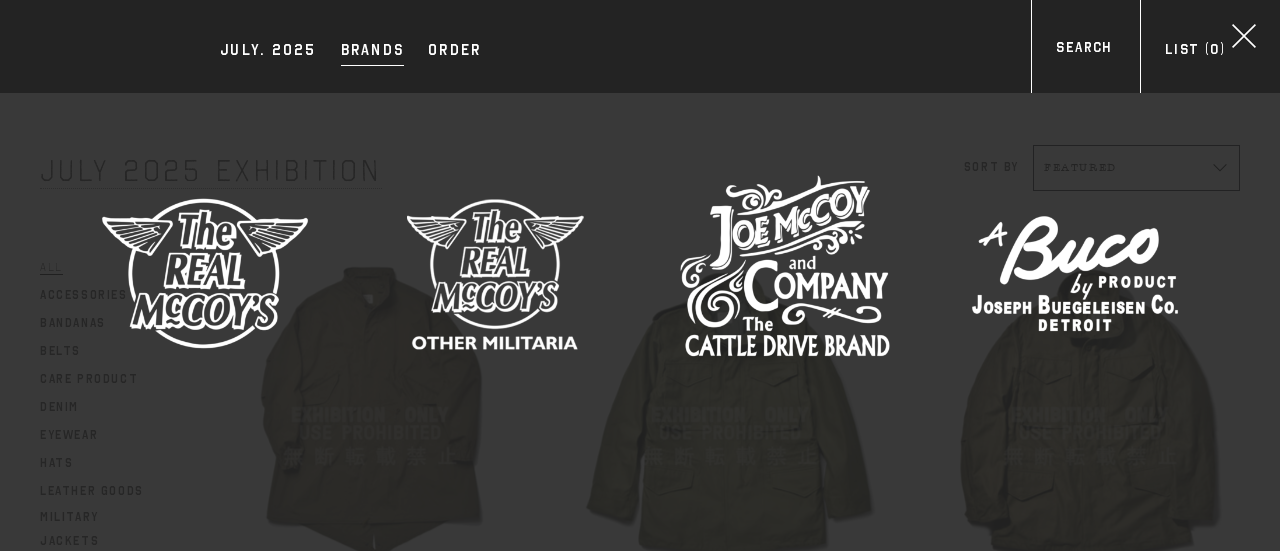 click on "Brands" at bounding box center [373, 52] 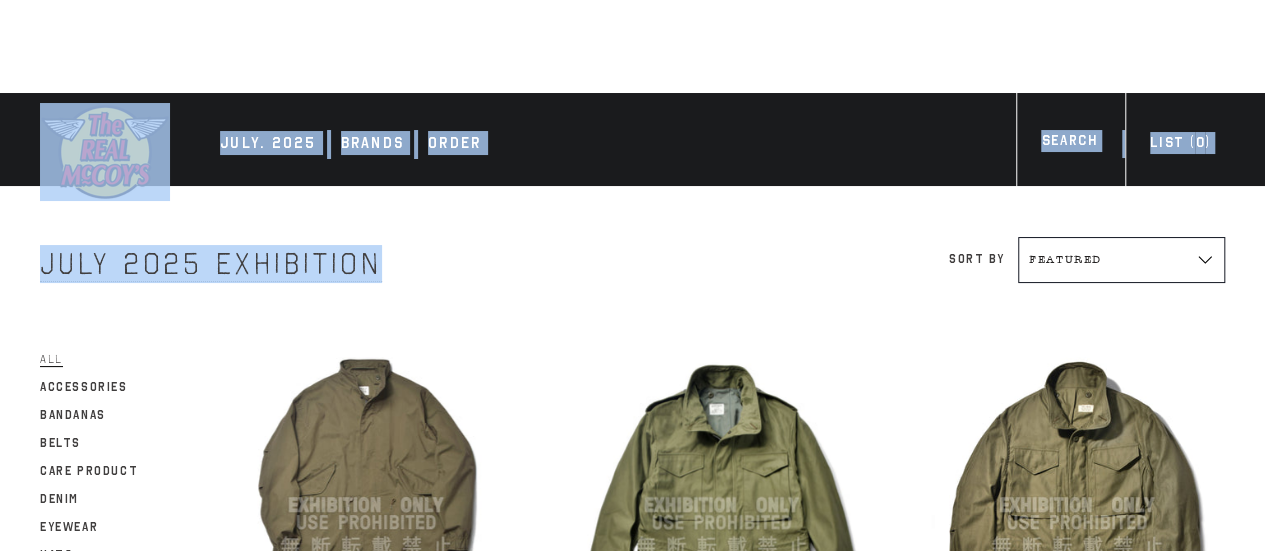 drag, startPoint x: 380, startPoint y: 45, endPoint x: 382, endPoint y: 244, distance: 199.01006 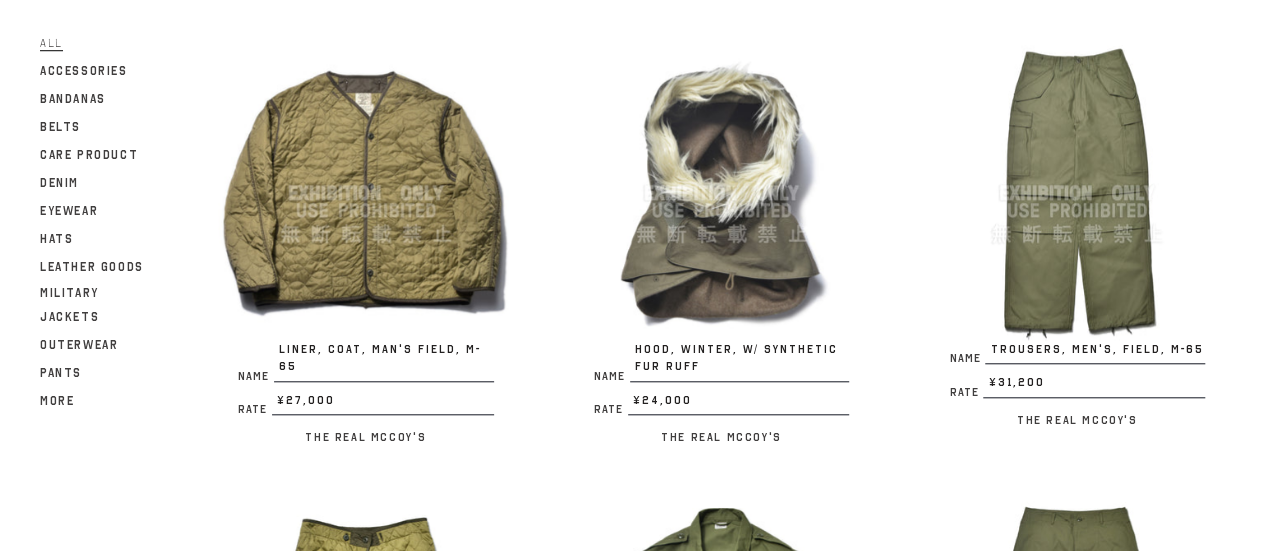 scroll, scrollTop: 770, scrollLeft: 0, axis: vertical 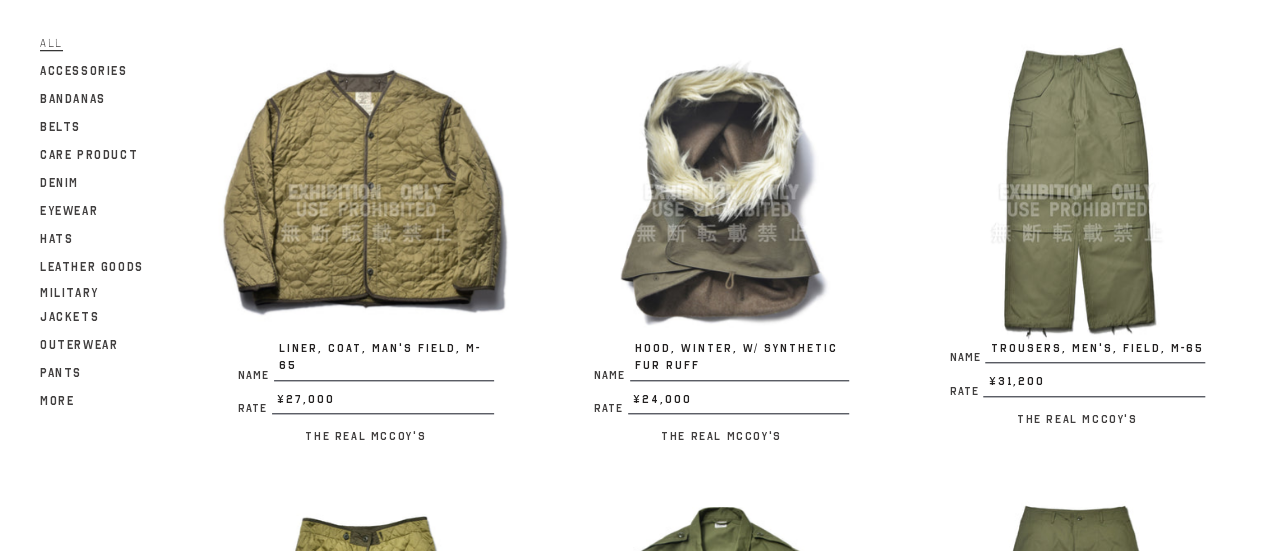 click at bounding box center [1077, 192] 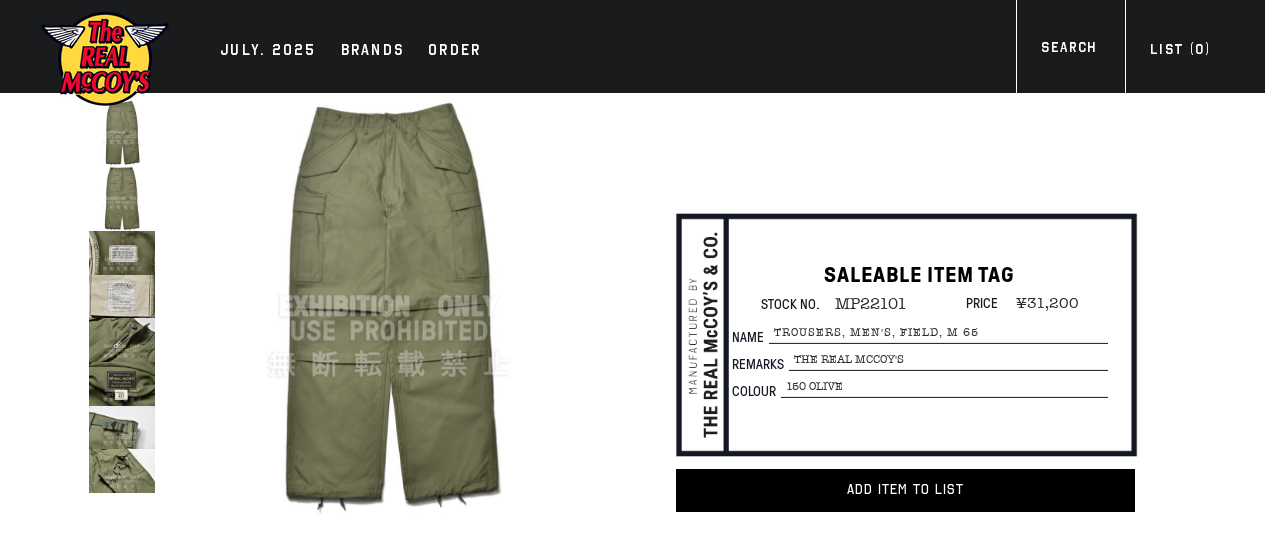 scroll, scrollTop: 0, scrollLeft: 0, axis: both 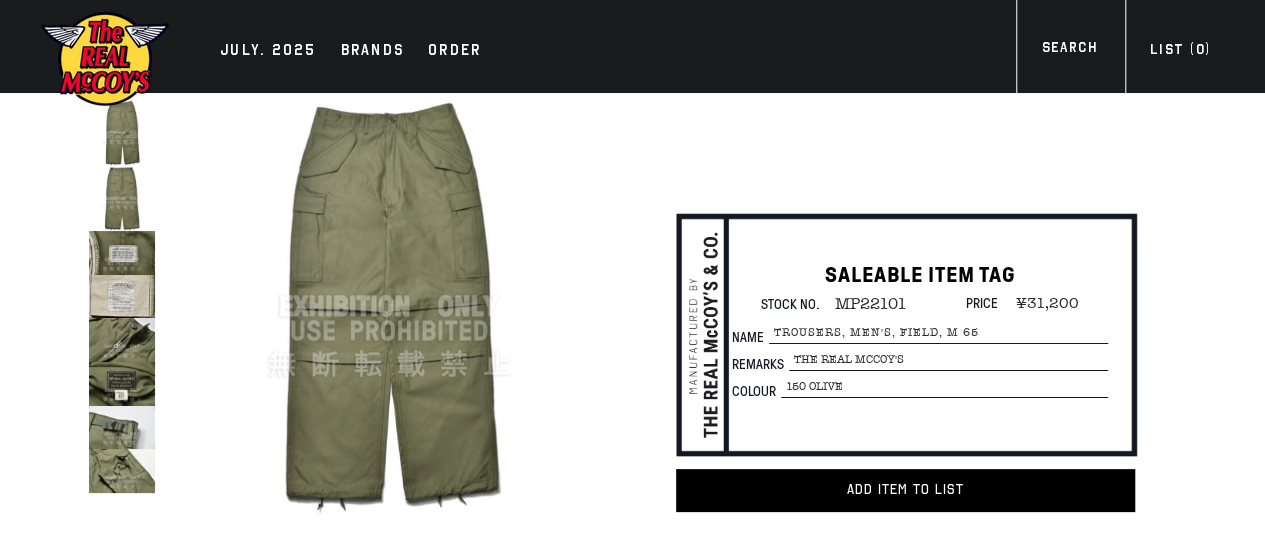 click on "MP22101" at bounding box center (863, 304) 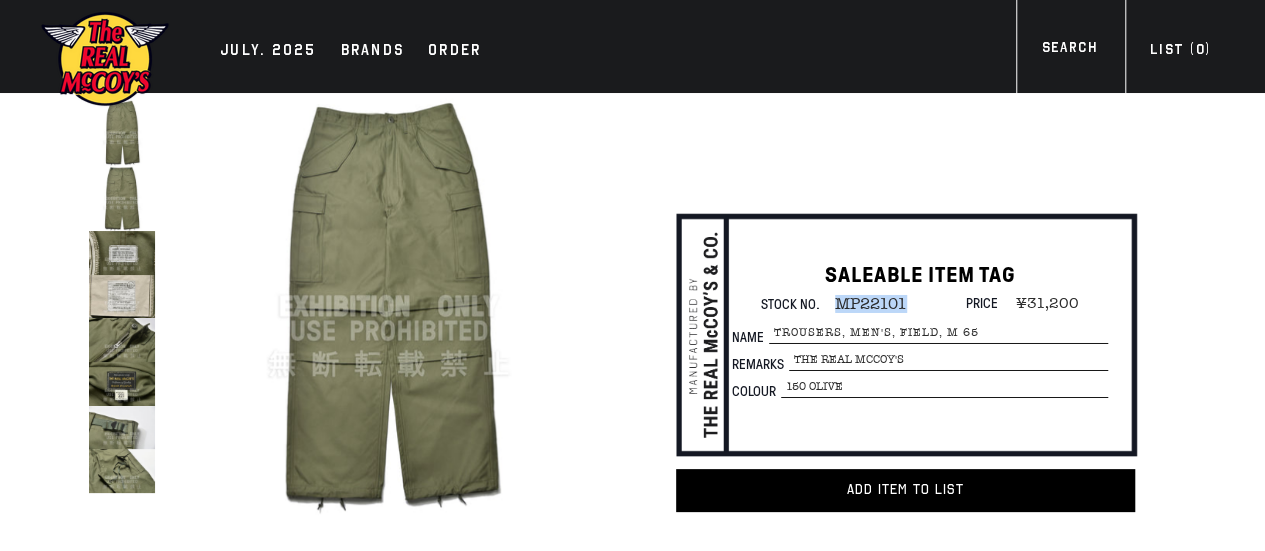 click on "MP22101" at bounding box center [863, 304] 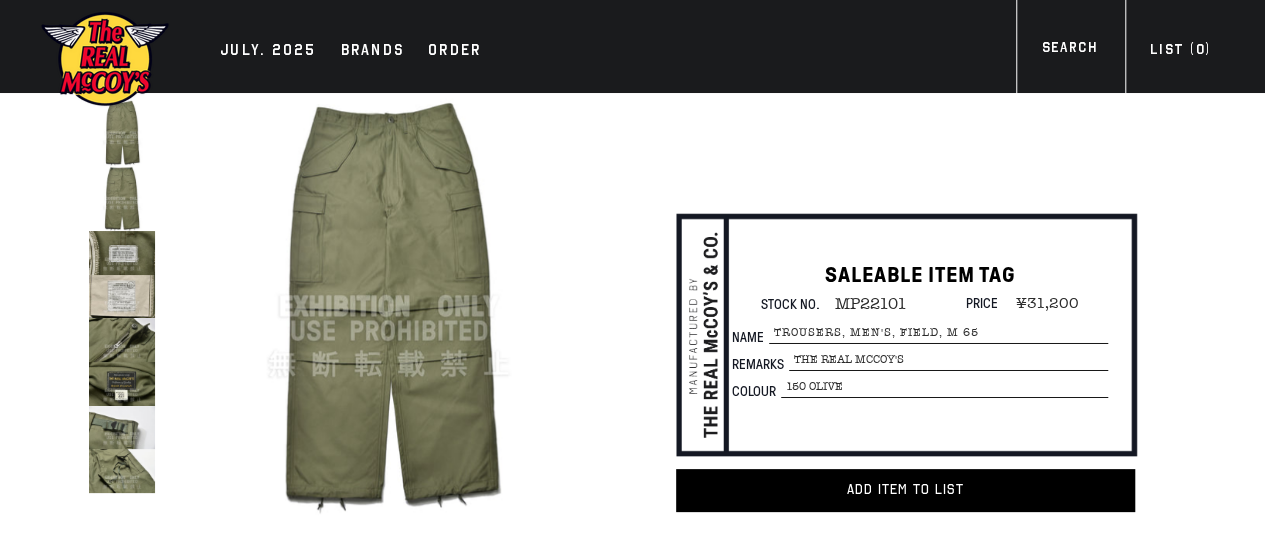 click on "TROUSERS, MEN'S, FIELD, M-65" at bounding box center [938, 333] 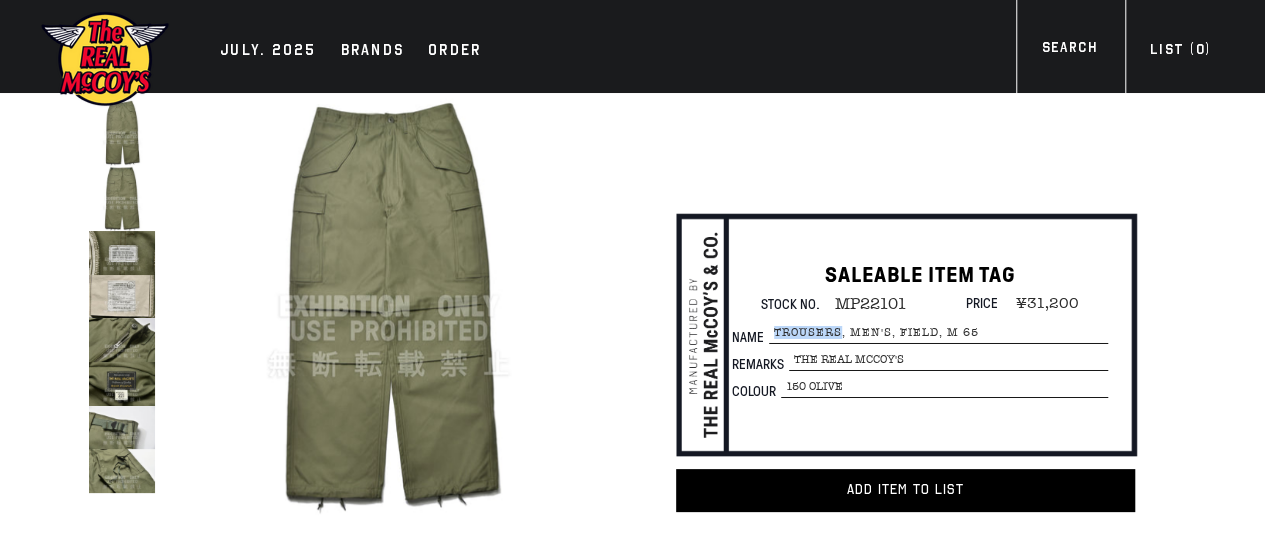 click on "TROUSERS, MEN'S, FIELD, M-65" at bounding box center [938, 333] 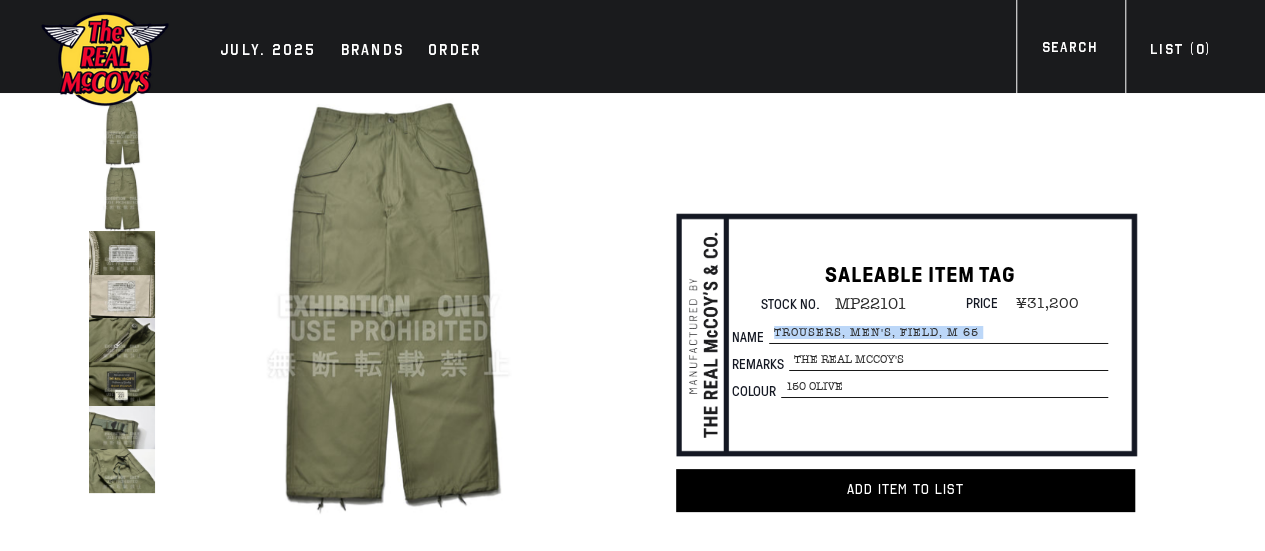 click on "TROUSERS, MEN'S, FIELD, M-65" at bounding box center (938, 333) 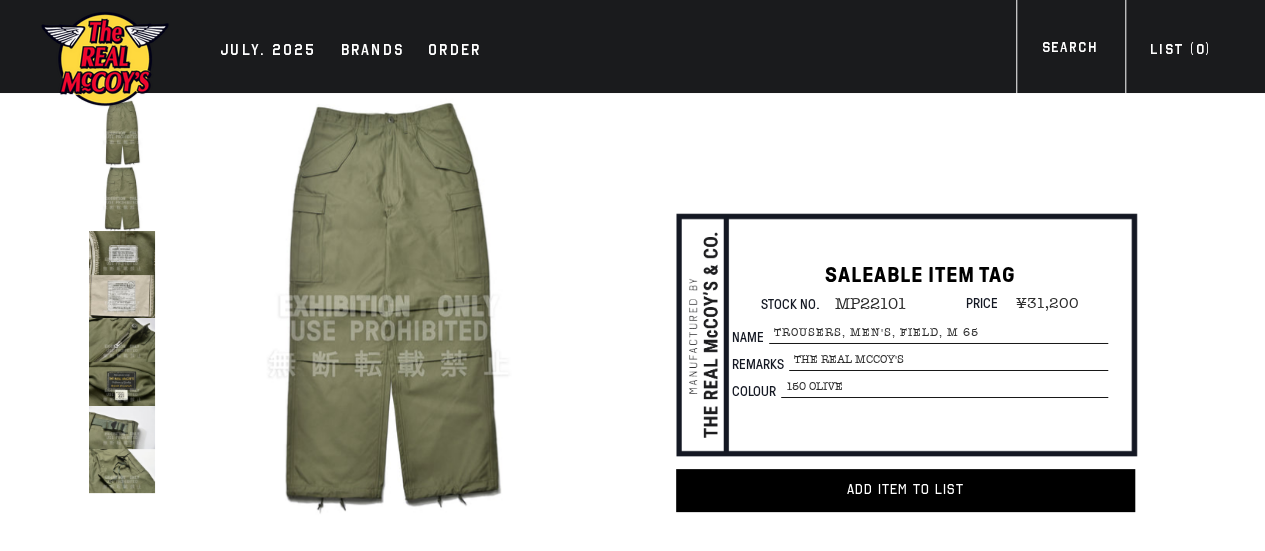 click on "150 OLIVE" at bounding box center (948, 360) 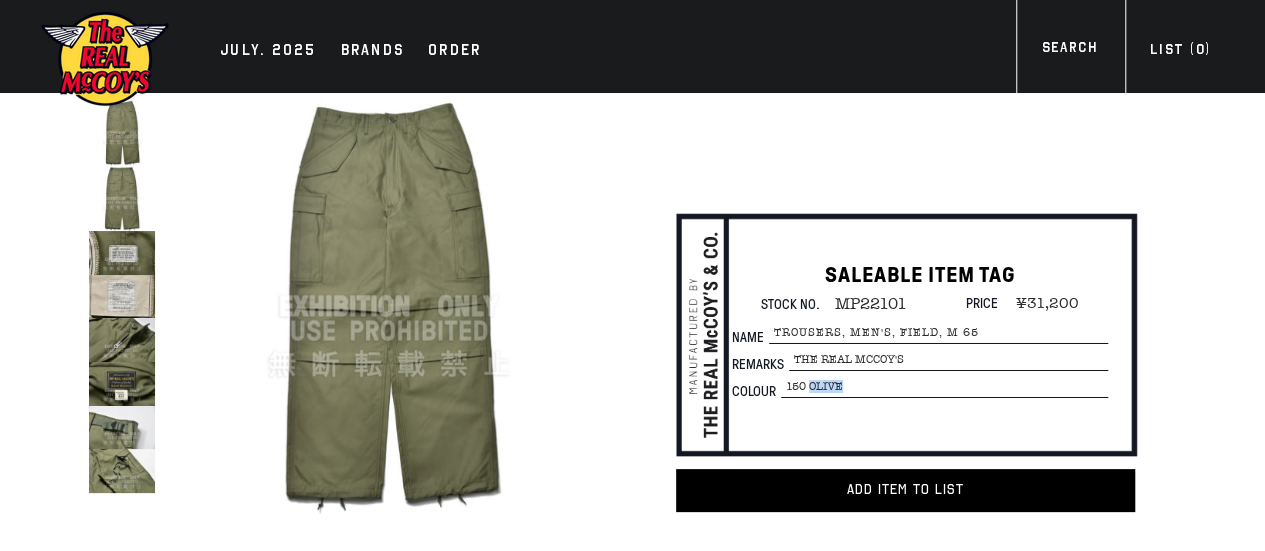 click on "150 OLIVE" at bounding box center [948, 360] 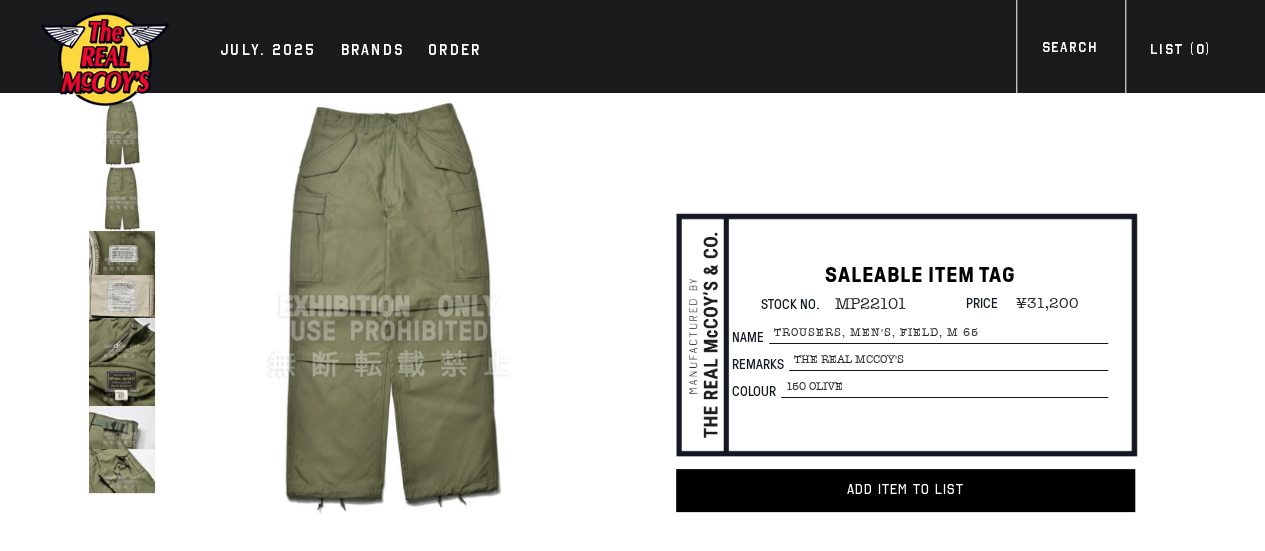 click on "150 OLIVE" at bounding box center (948, 360) 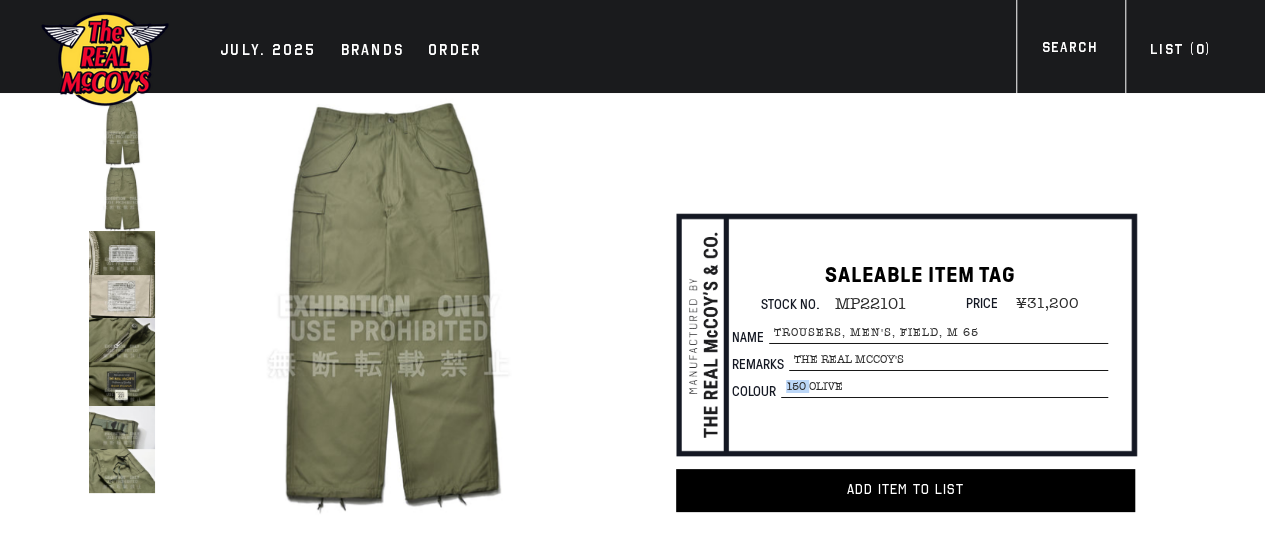 click on "150 OLIVE" at bounding box center [948, 360] 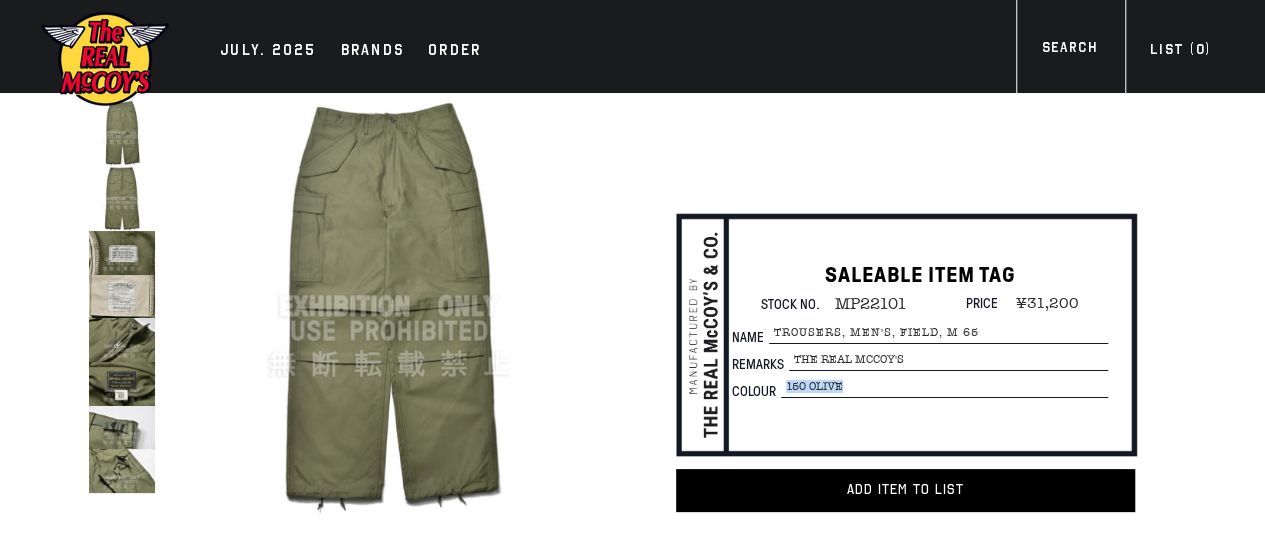 click on "150 OLIVE" at bounding box center (948, 360) 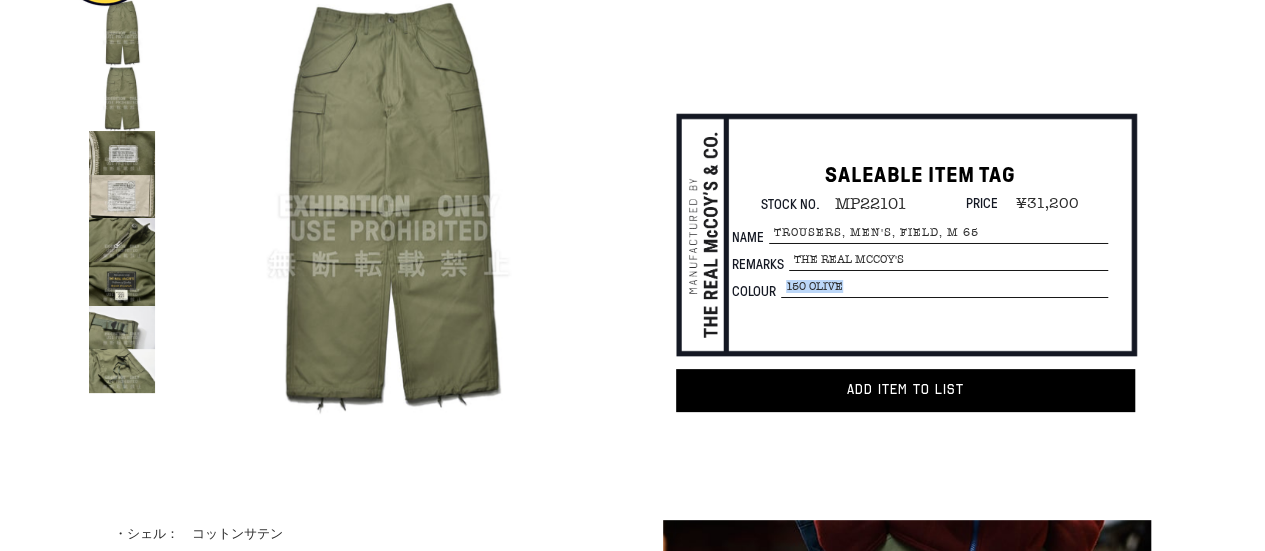 scroll, scrollTop: 0, scrollLeft: 0, axis: both 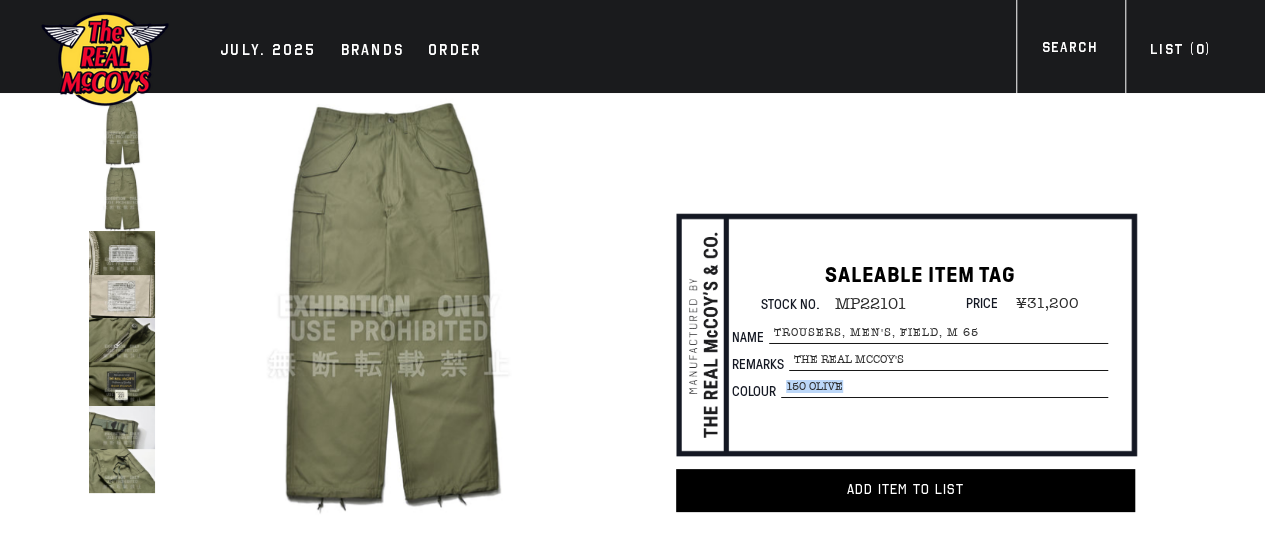 click at bounding box center (105, 59) 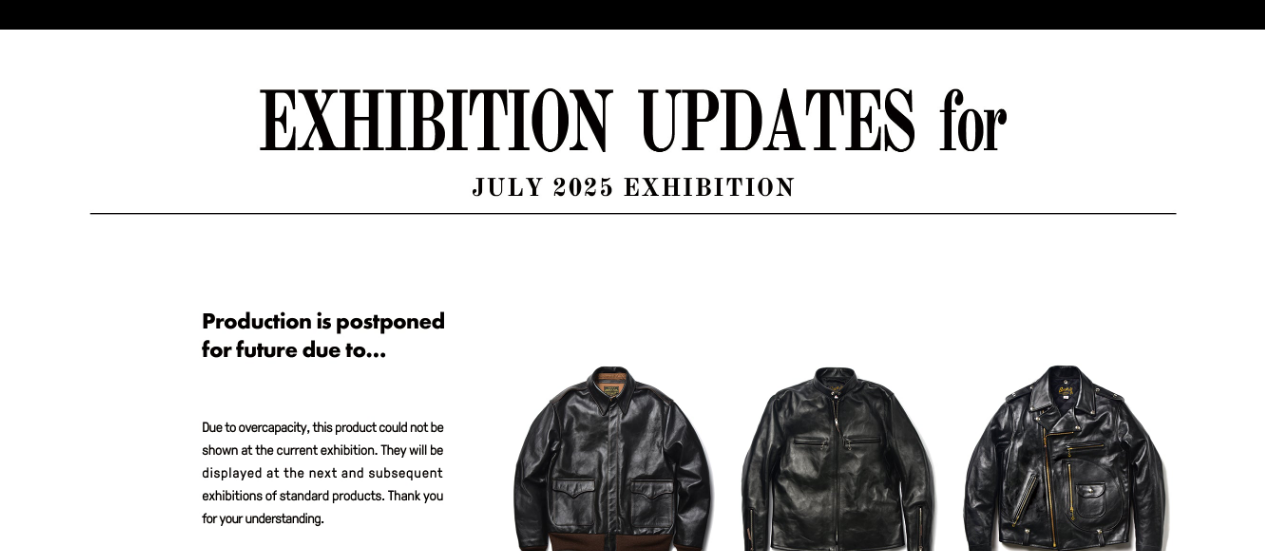 scroll, scrollTop: 2181, scrollLeft: 0, axis: vertical 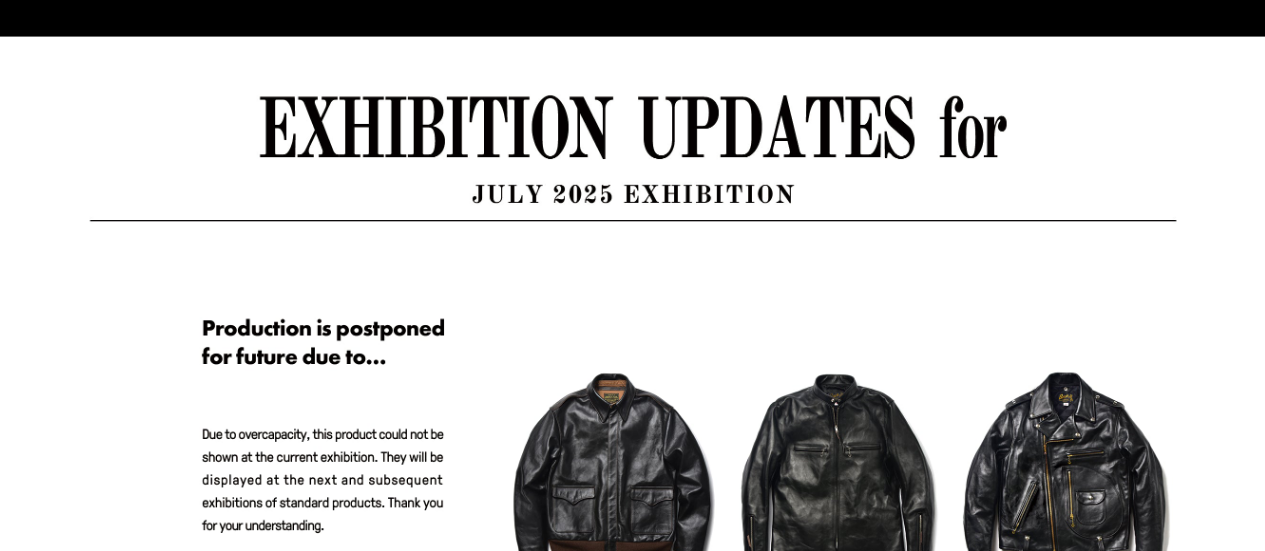 click at bounding box center [633, 158] 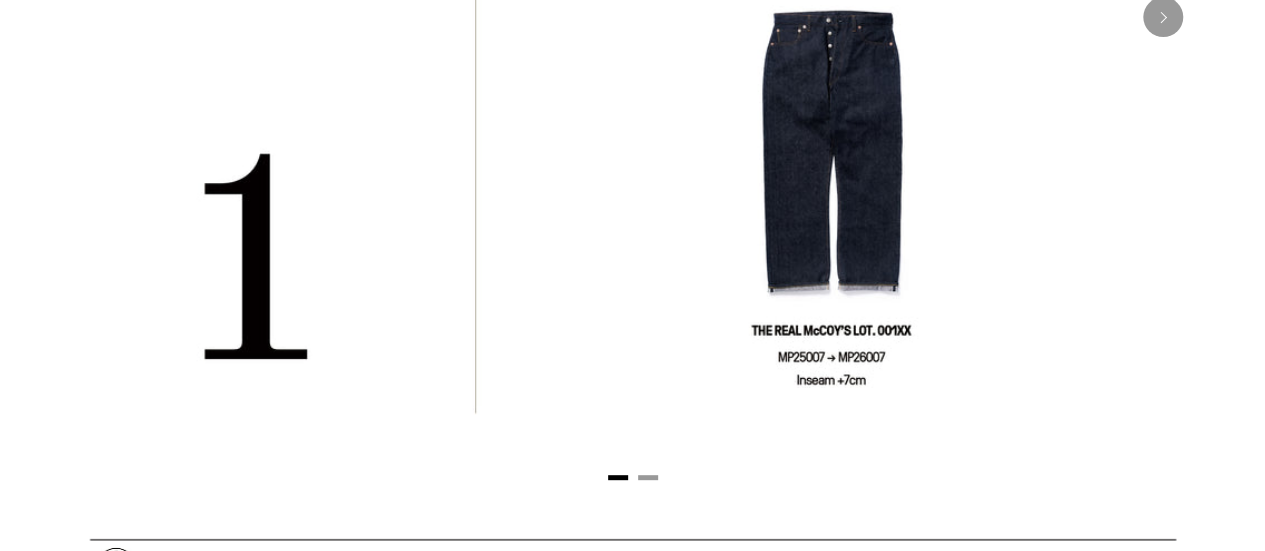 scroll, scrollTop: 3999, scrollLeft: 0, axis: vertical 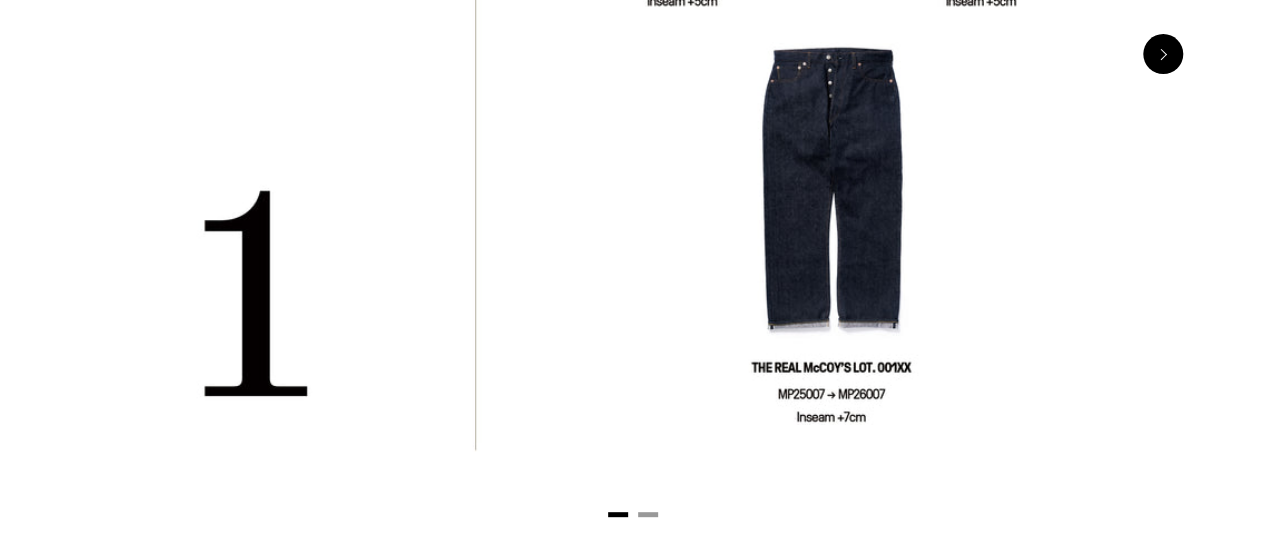 click at bounding box center (1163, 54) 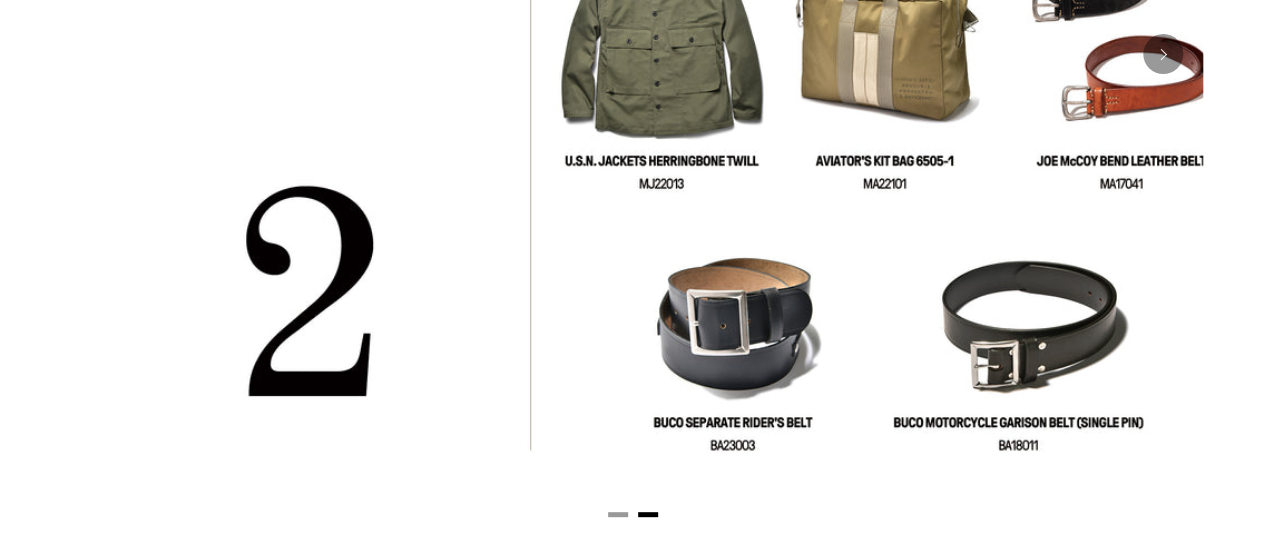 scroll, scrollTop: 0, scrollLeft: 1140, axis: horizontal 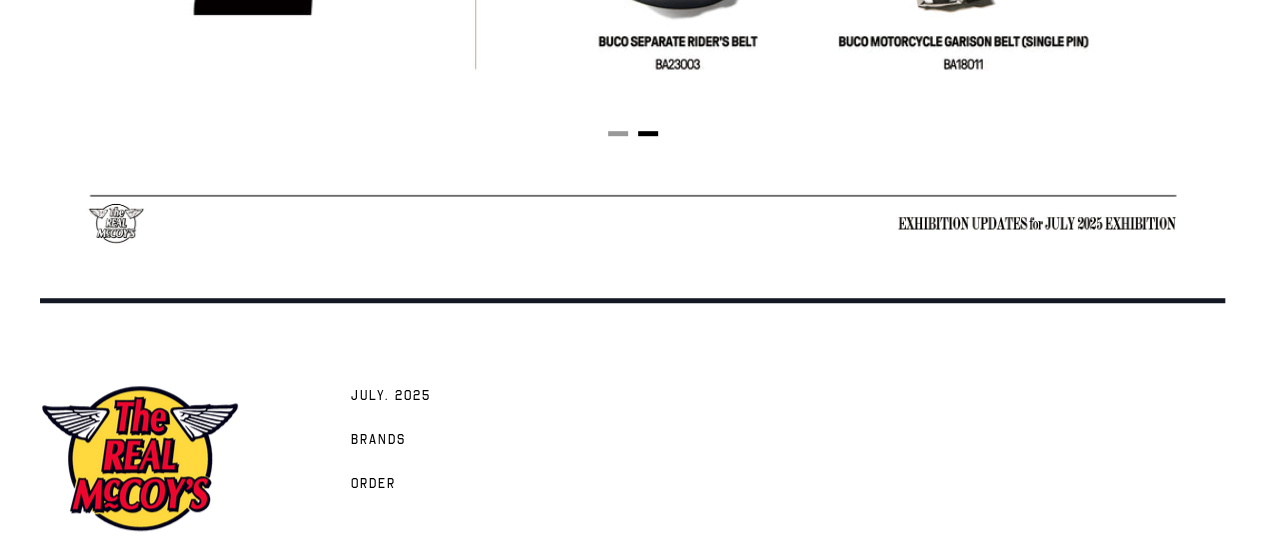 click at bounding box center [633, -327] 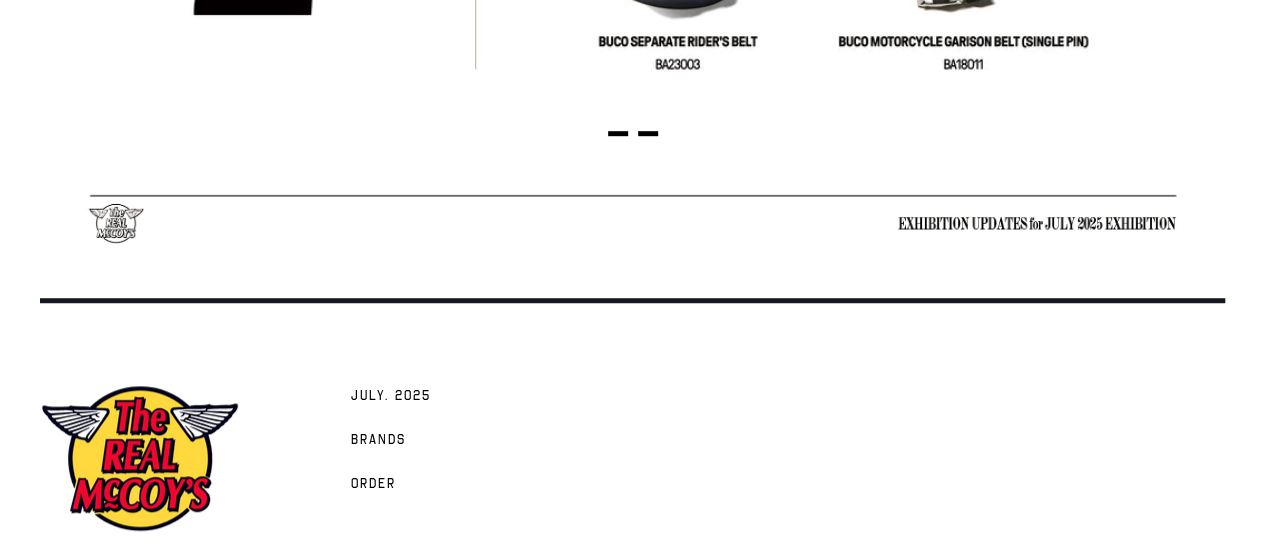 click at bounding box center [618, 133] 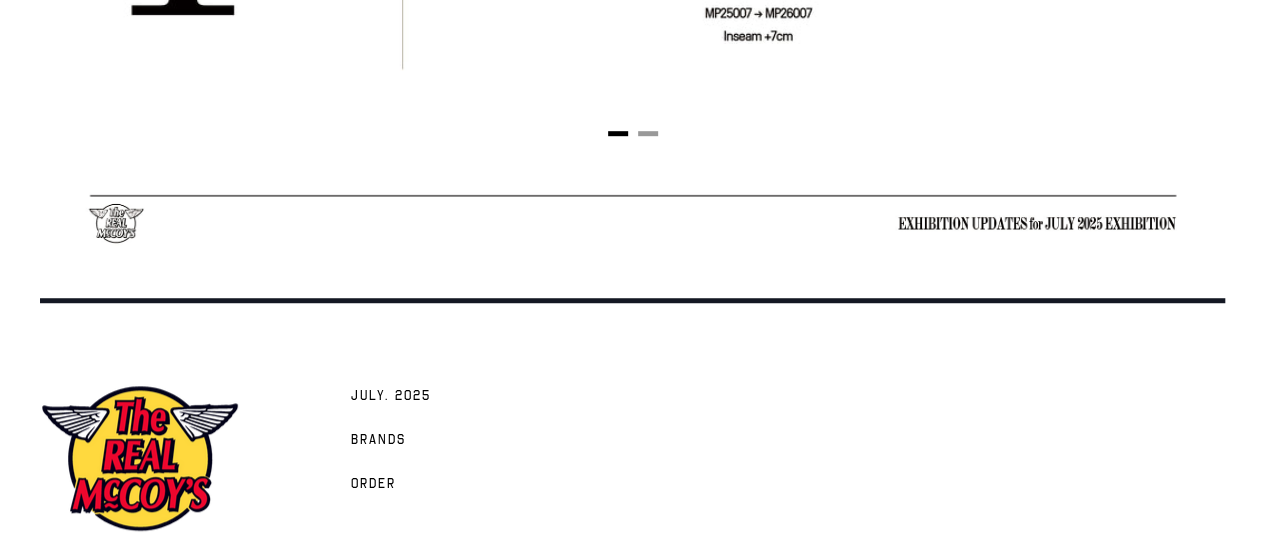 scroll, scrollTop: 0, scrollLeft: 0, axis: both 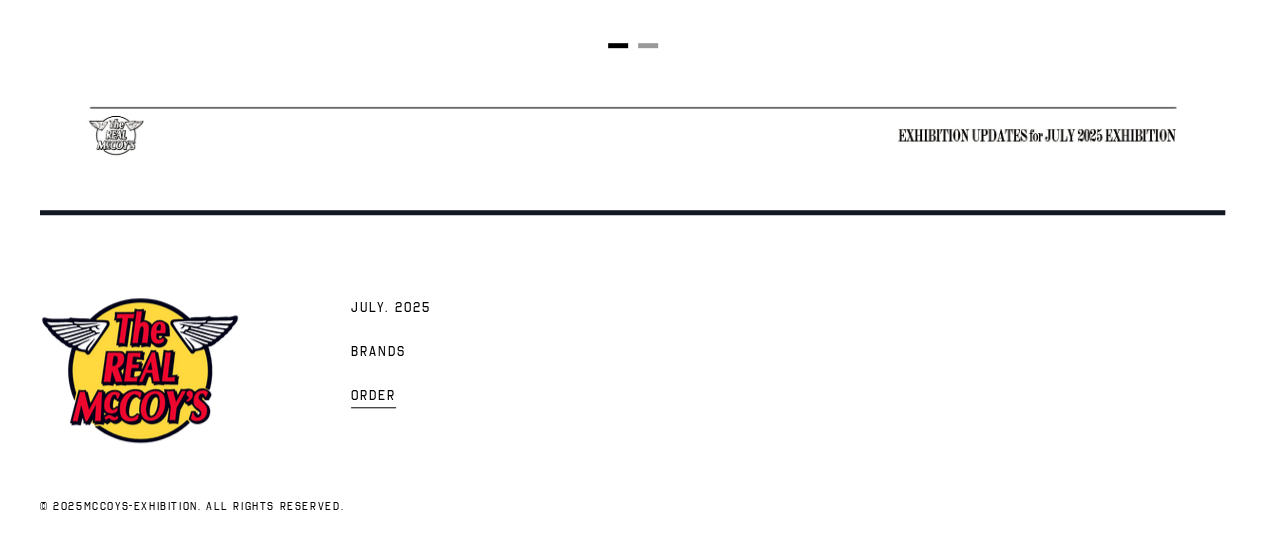 click on "Order" at bounding box center (373, 395) 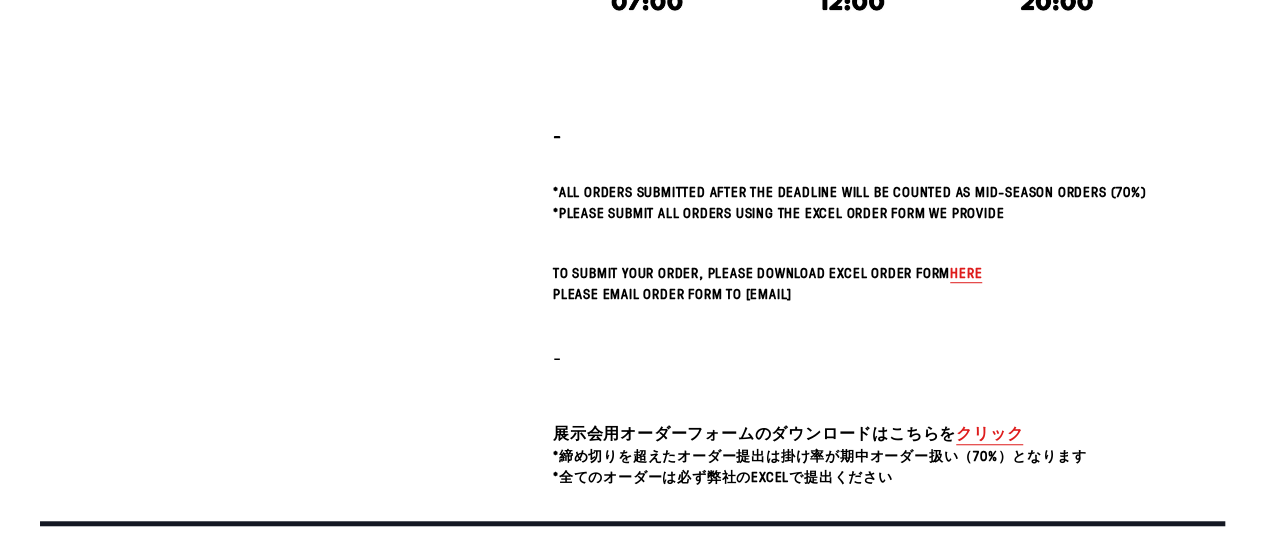 scroll, scrollTop: 590, scrollLeft: 0, axis: vertical 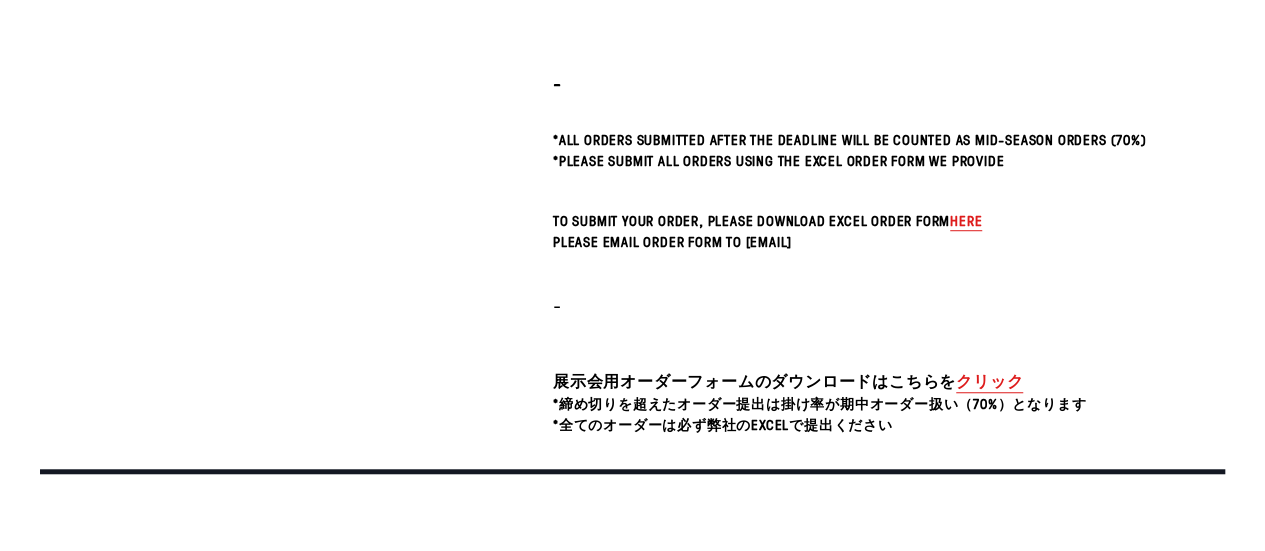 click on "here" at bounding box center (966, 220) 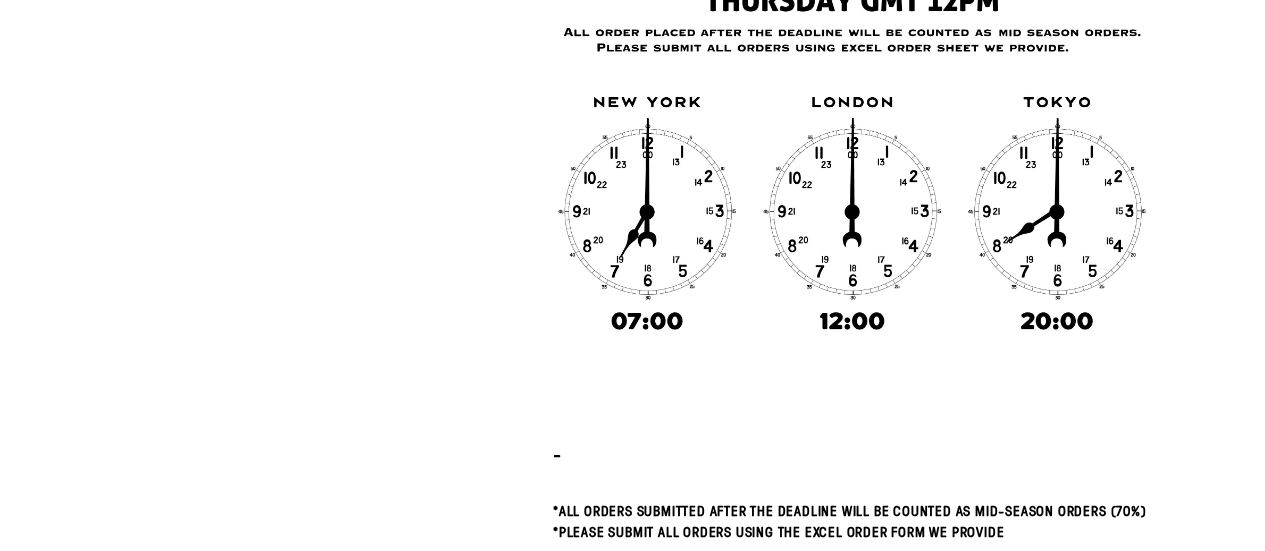 scroll, scrollTop: 0, scrollLeft: 0, axis: both 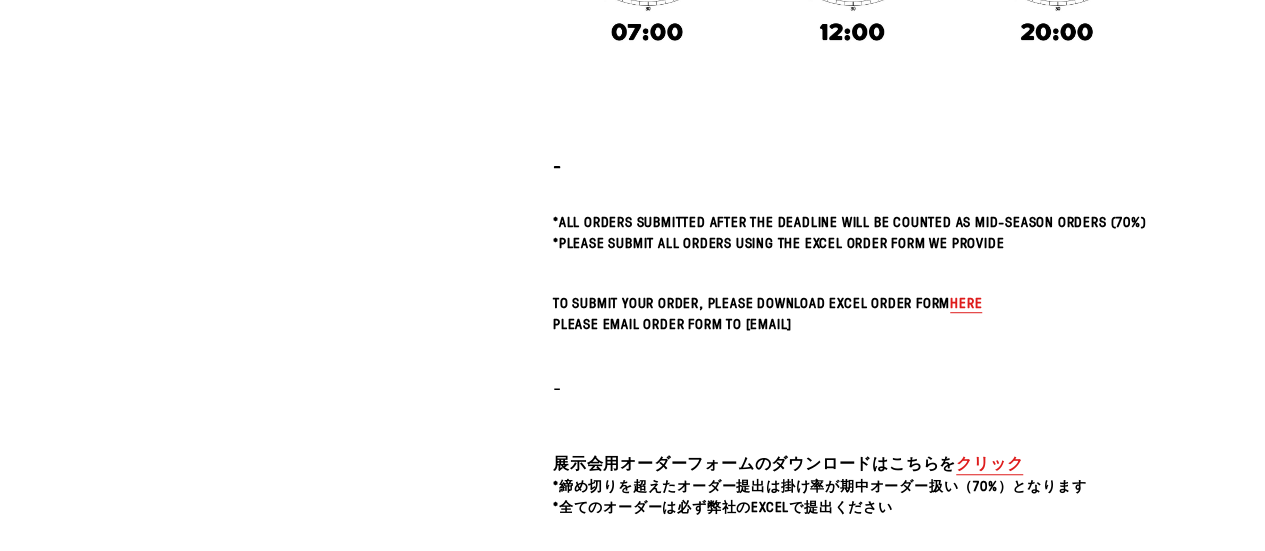 click on "クリック" at bounding box center (989, 463) 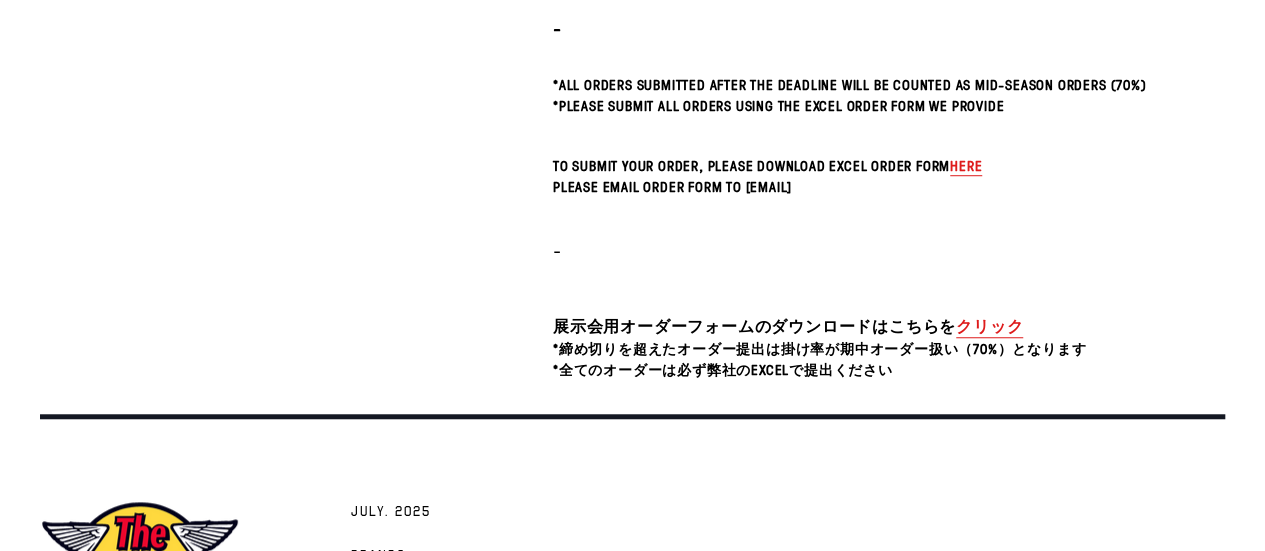 scroll, scrollTop: 635, scrollLeft: 0, axis: vertical 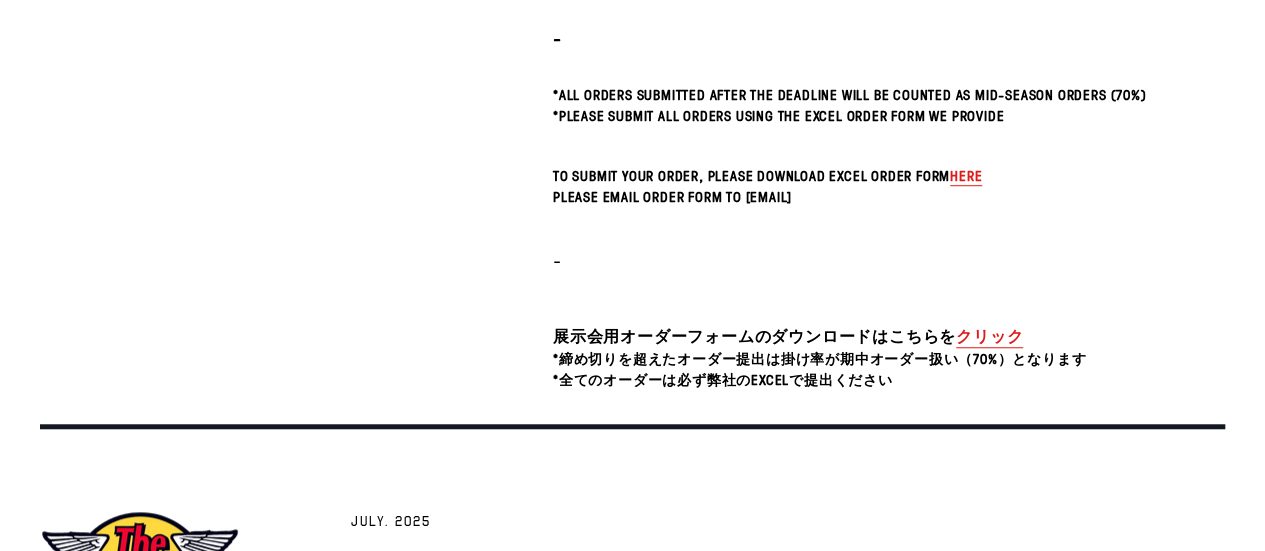 click on "-
*All orders submitted after the deadline will be counted as Mid-Season Orders (70%)
*Please submit all orders using the Excel Order Form we provide
To submit your order, please download Excel Order Form  here
Please email Order Form to mail@realmccoys.co.jp
-
展示会用オーダーフォームのダウンロードはこちらを クリック
*締め切りを超えたオーダー提出は掛け率が期中オーダー扱い（70%）となります
*全てのオーダーは必ず弊社のExcelで提出ください" at bounding box center [822, -75] 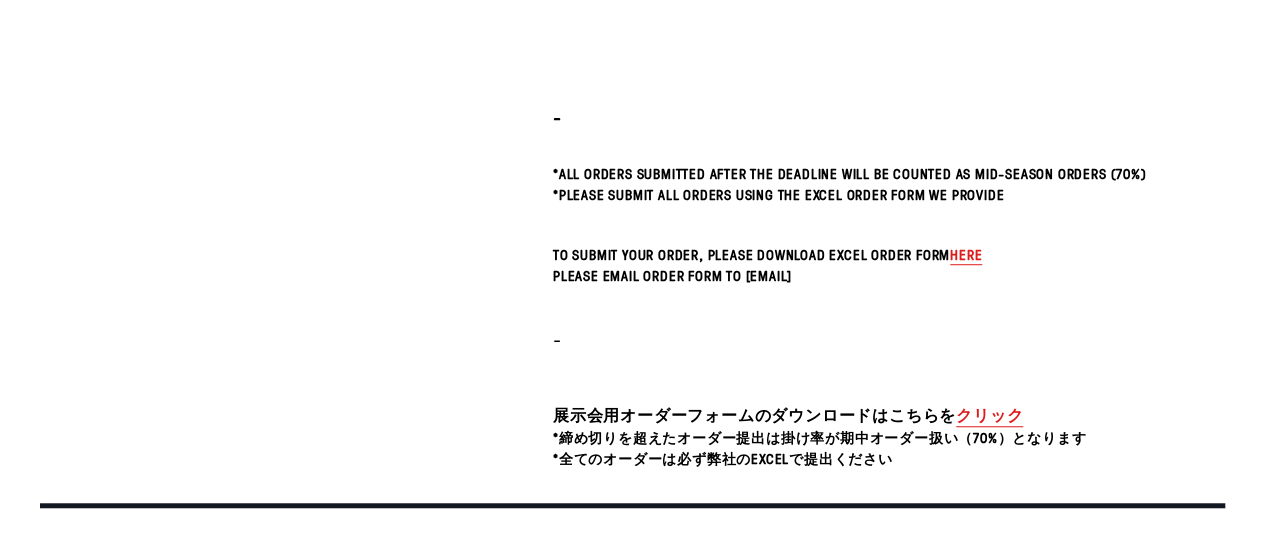 scroll, scrollTop: 555, scrollLeft: 0, axis: vertical 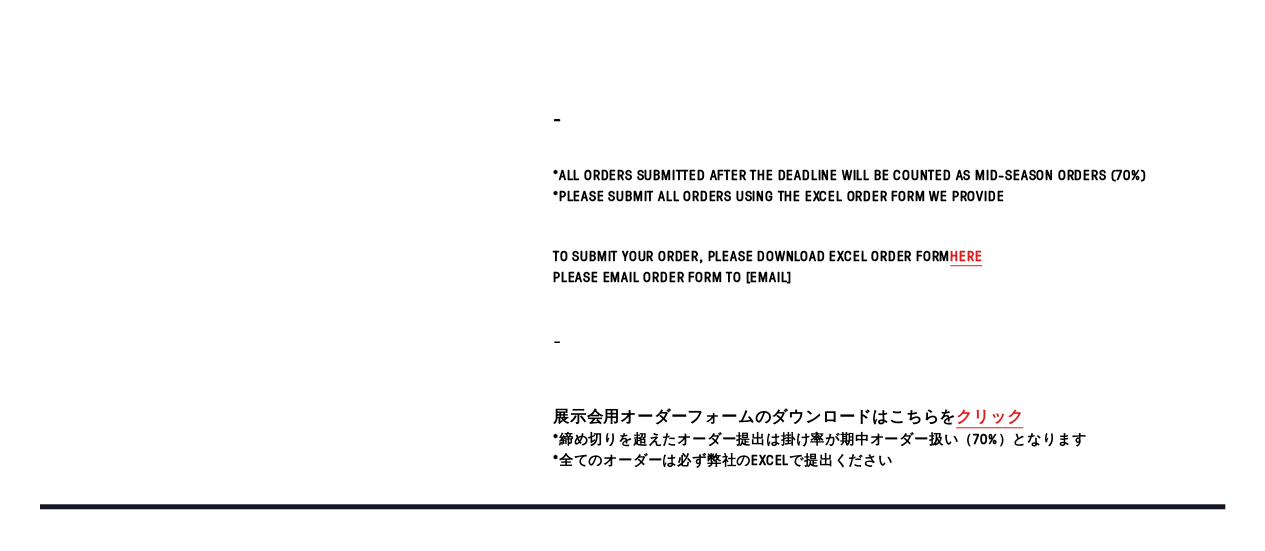 drag, startPoint x: 552, startPoint y: 246, endPoint x: 439, endPoint y: 256, distance: 113.44161 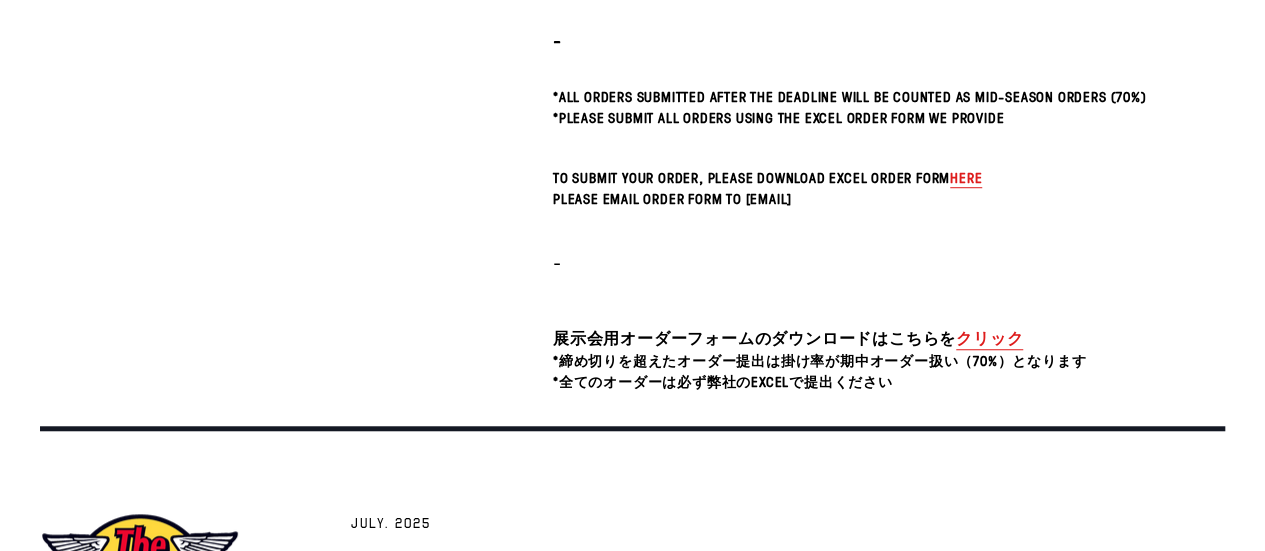 scroll, scrollTop: 850, scrollLeft: 0, axis: vertical 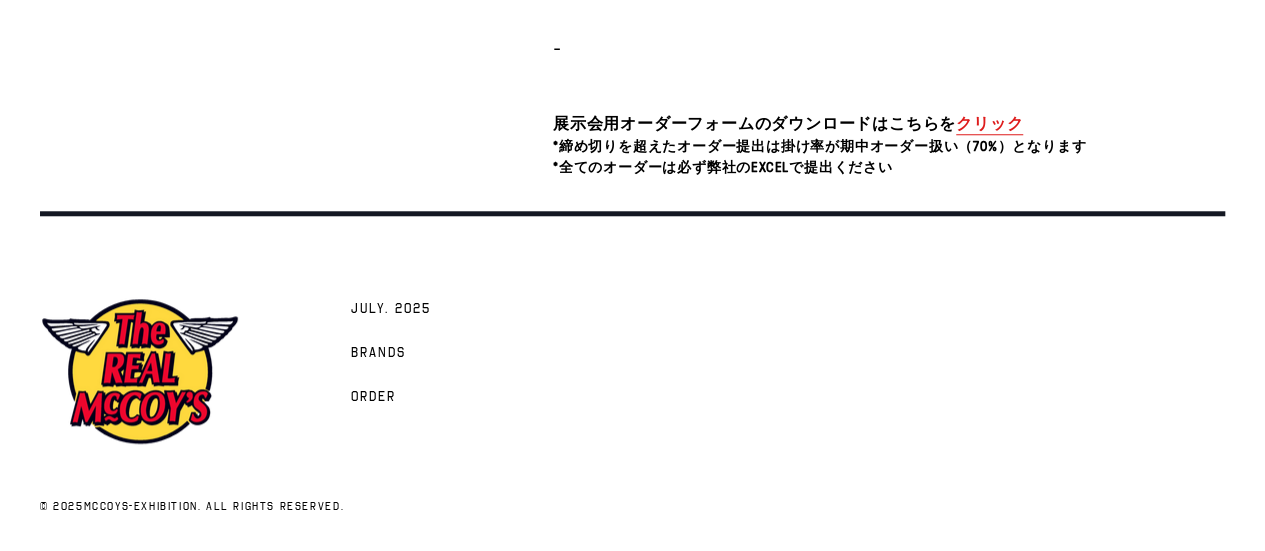 drag, startPoint x: 822, startPoint y: 199, endPoint x: 640, endPoint y: 228, distance: 184.29596 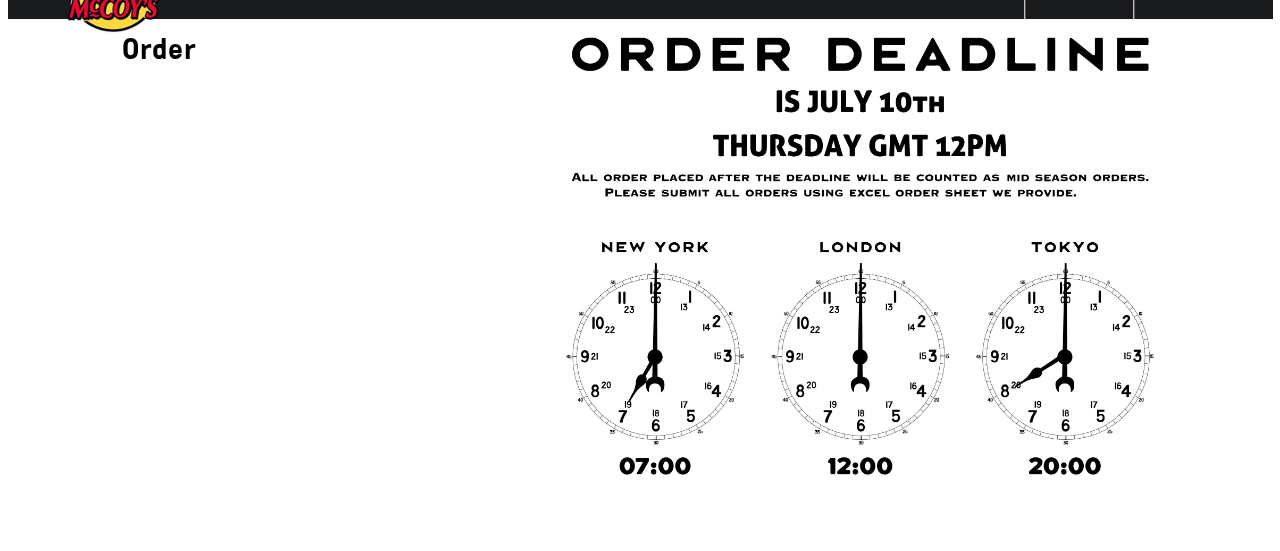 scroll, scrollTop: 0, scrollLeft: 0, axis: both 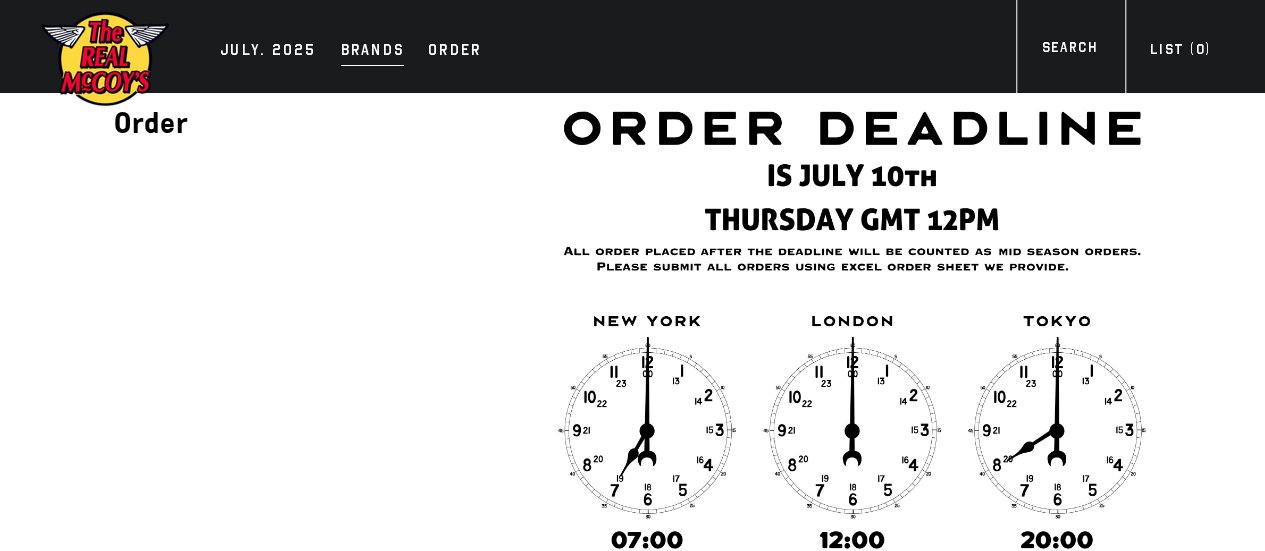 click on "Brands" at bounding box center (373, 52) 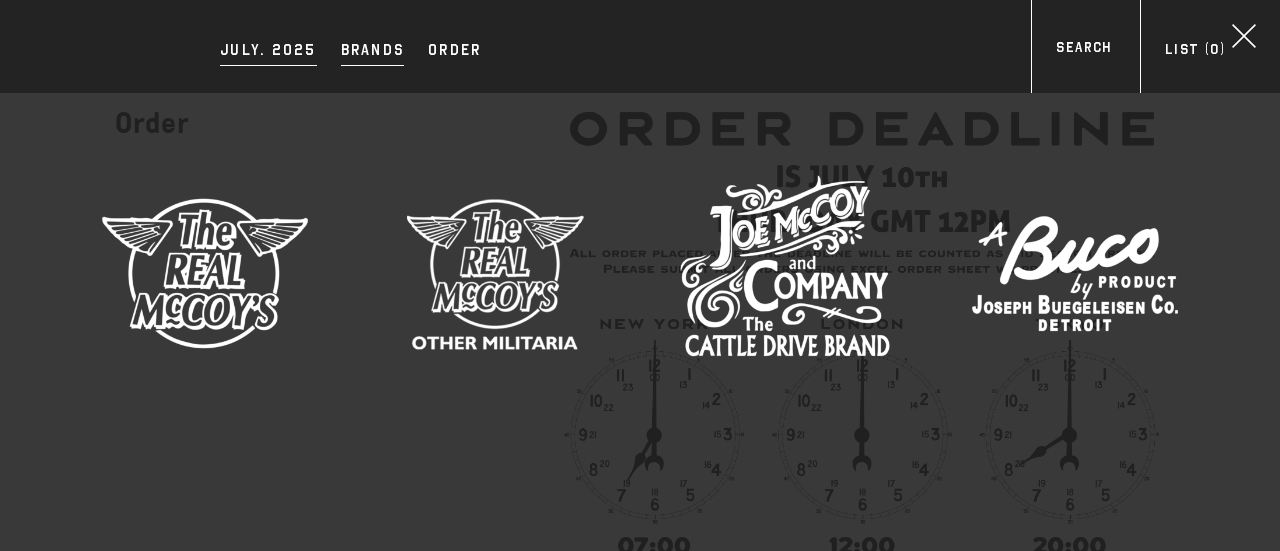 click on "JULY. 2025" at bounding box center [268, 52] 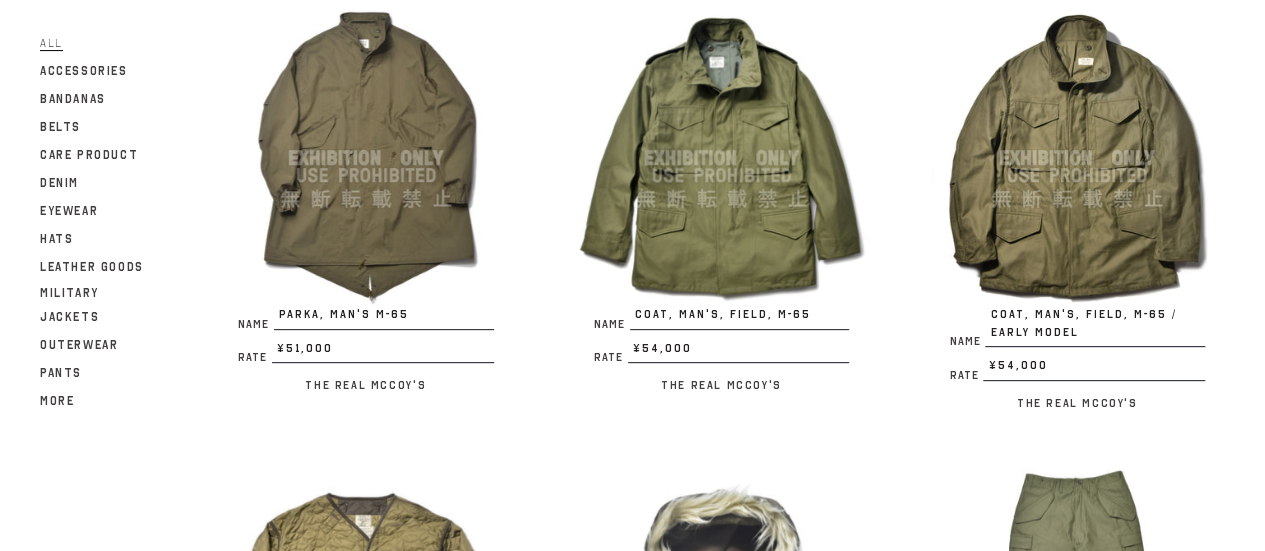 scroll, scrollTop: 255, scrollLeft: 0, axis: vertical 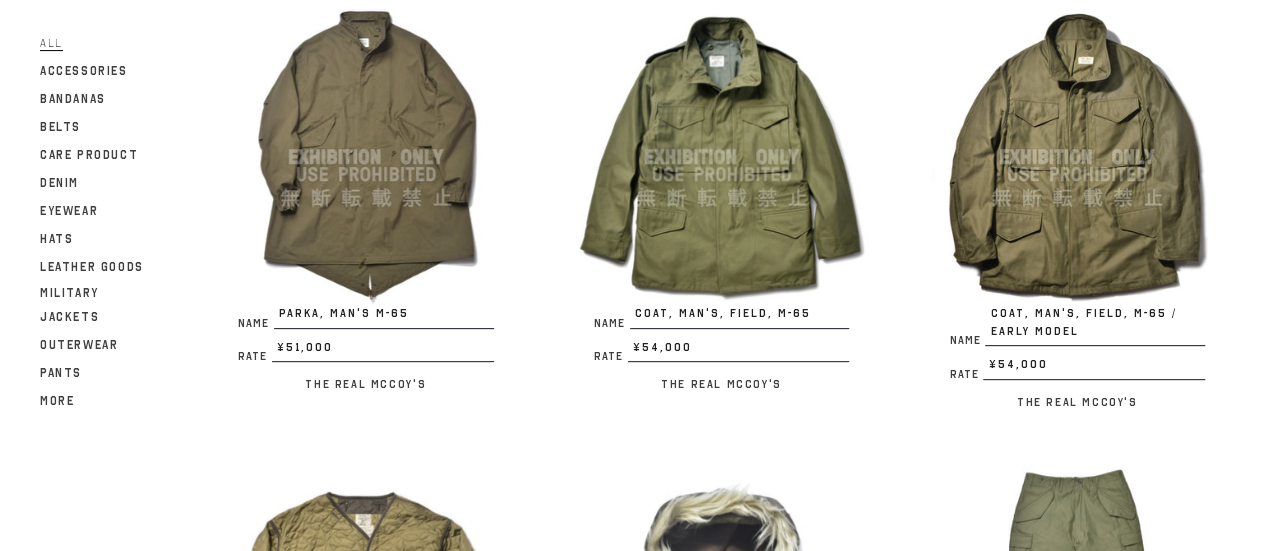 click at bounding box center [722, 157] 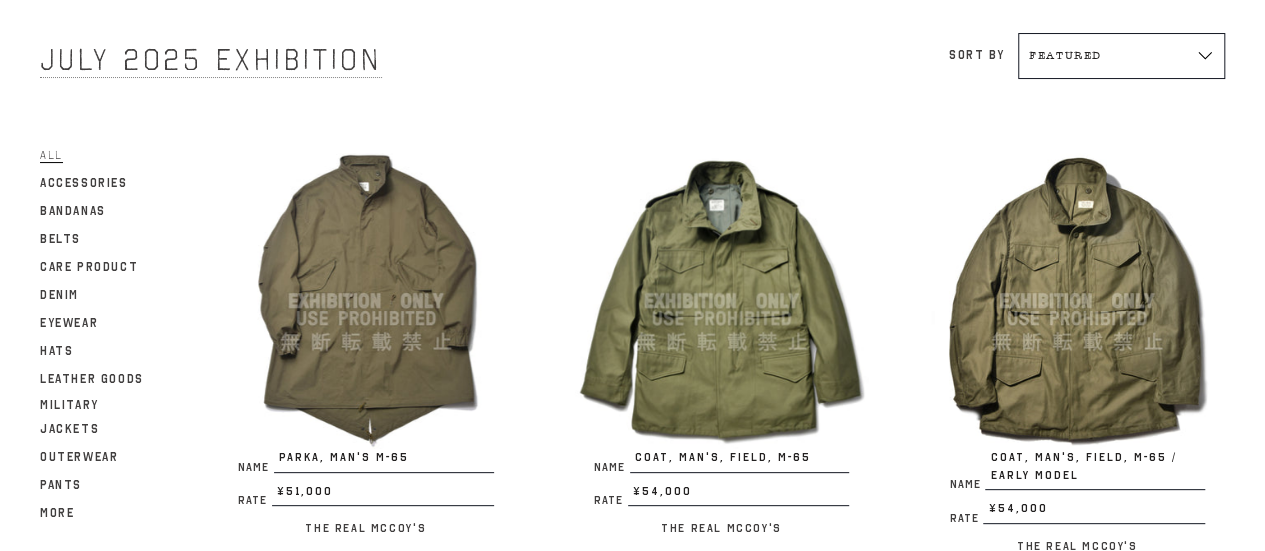 scroll, scrollTop: 0, scrollLeft: 0, axis: both 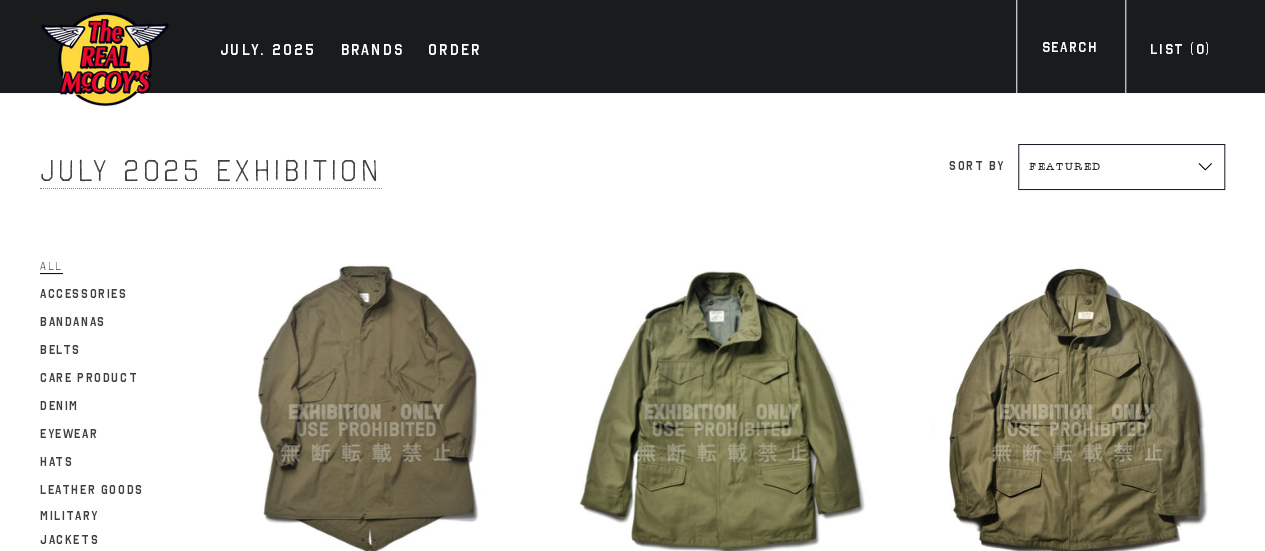 click on "July 2025 Exhibition" at bounding box center (211, 171) 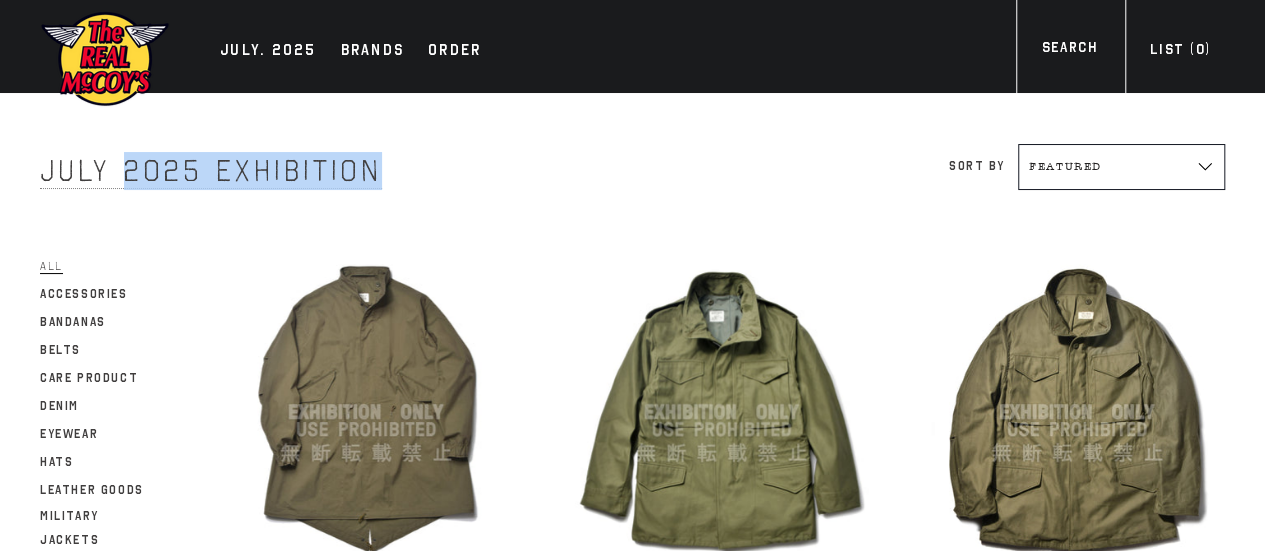 drag, startPoint x: 172, startPoint y: 174, endPoint x: 306, endPoint y: 177, distance: 134.03358 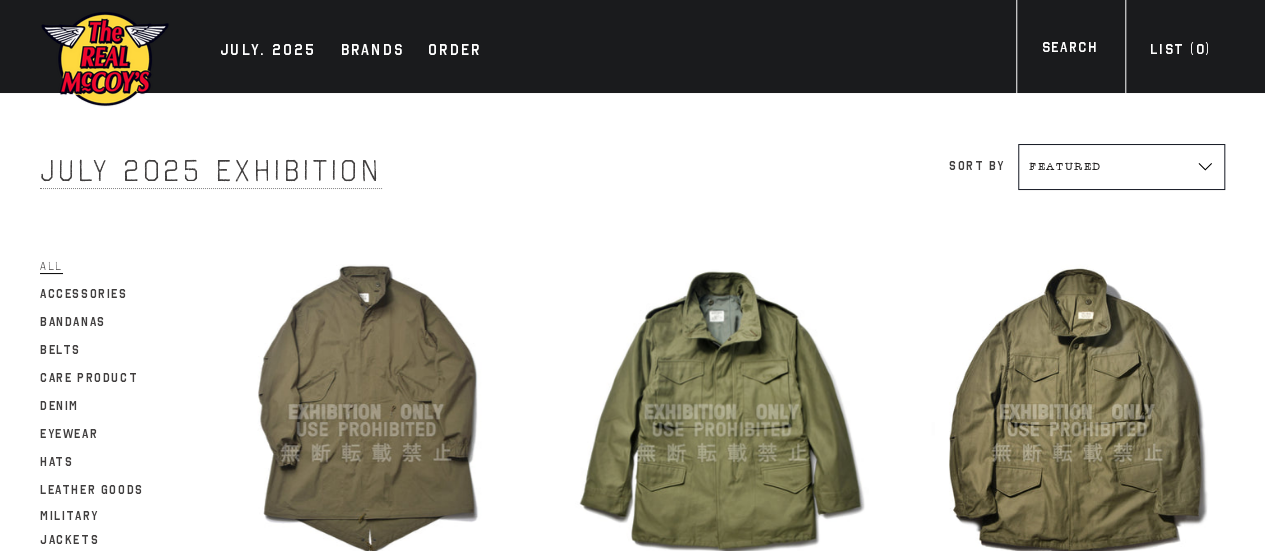 click on "July 2025 Exhibition" at bounding box center [336, 171] 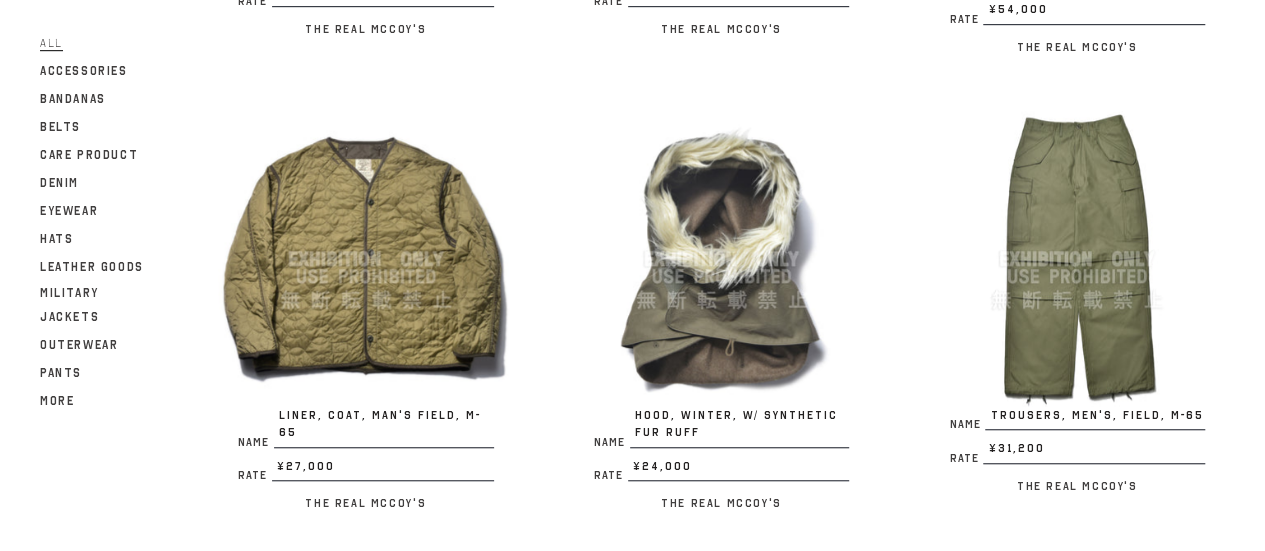 scroll, scrollTop: 642, scrollLeft: 0, axis: vertical 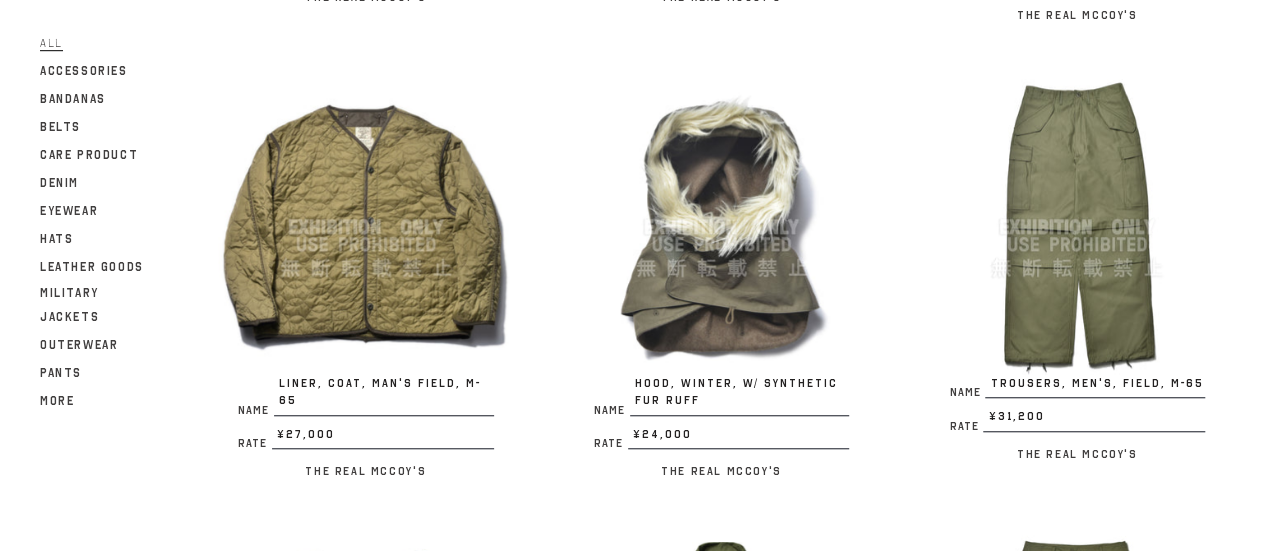 click on "July 2025 Exhibition
Sort by
Featured
Alphabetically, A-Z
Alphabetically, Z-A
Price, low to high
Price, high to low
Date, new to old
Date, old to new
Filter
All
Accessories
Bandanas
Belts
Care Product
Denim
Eyewear
Hats" at bounding box center (632, 1415) 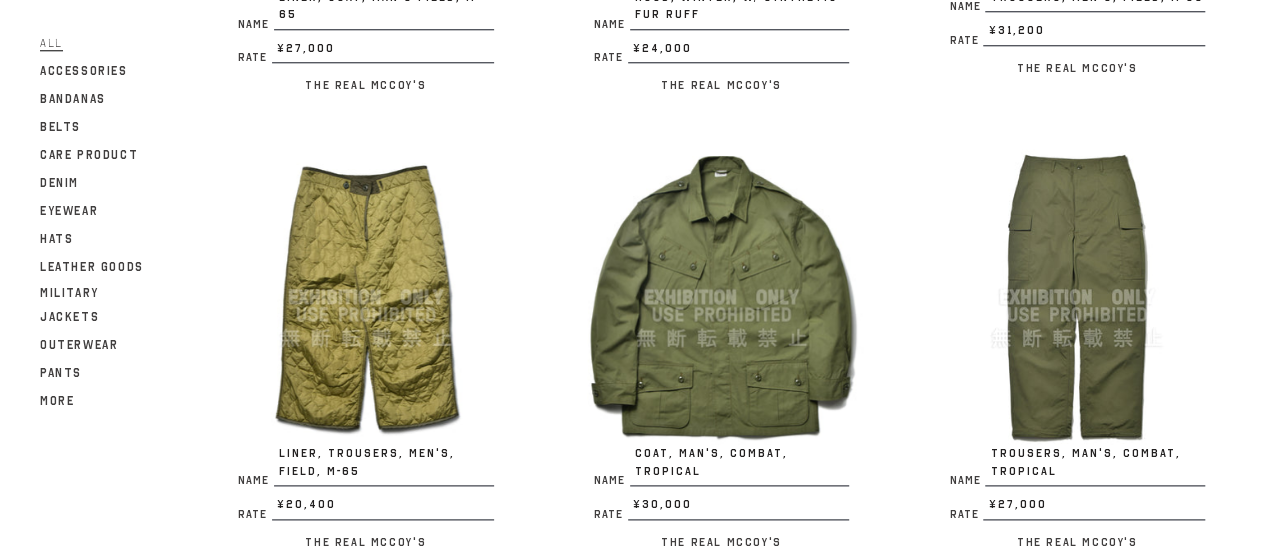 scroll, scrollTop: 1042, scrollLeft: 0, axis: vertical 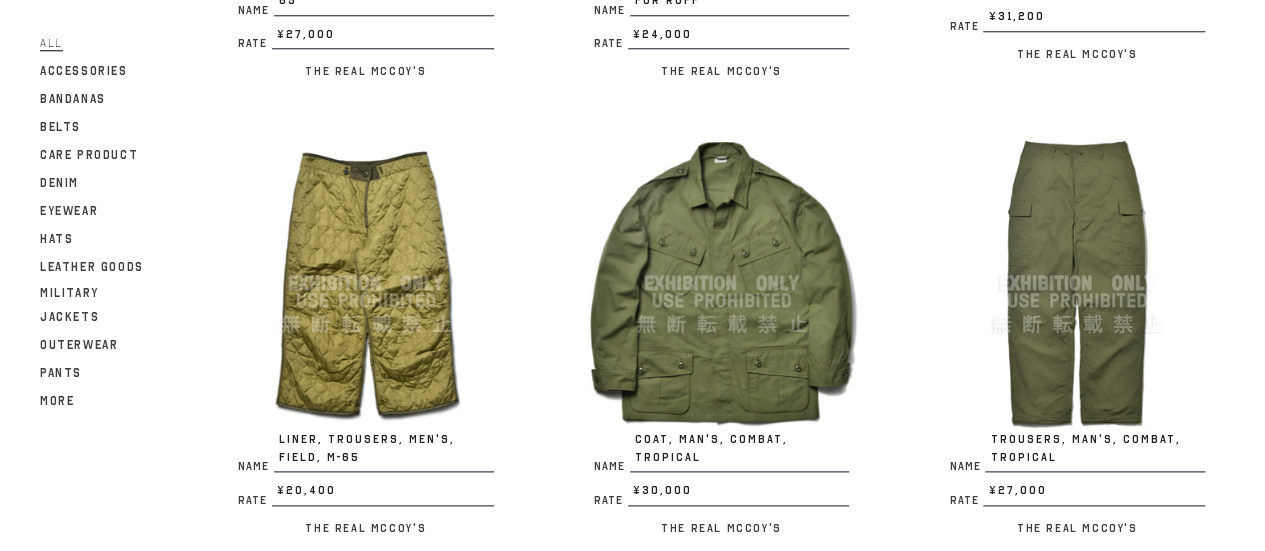 click on "July 2025 Exhibition
Sort by
Featured
Alphabetically, A-Z
Alphabetically, Z-A
Price, low to high
Price, high to low
Date, new to old
Date, old to new
Filter
All
Accessories
Bandanas
Belts
Care Product
Denim
Eyewear
Hats" at bounding box center [632, 1015] 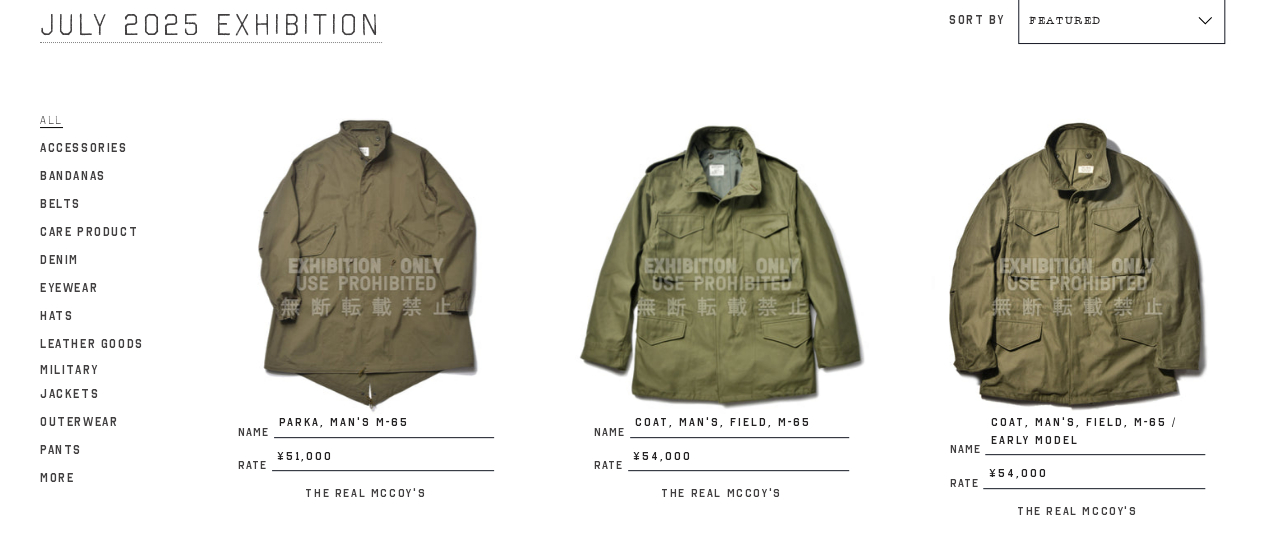 scroll, scrollTop: 142, scrollLeft: 0, axis: vertical 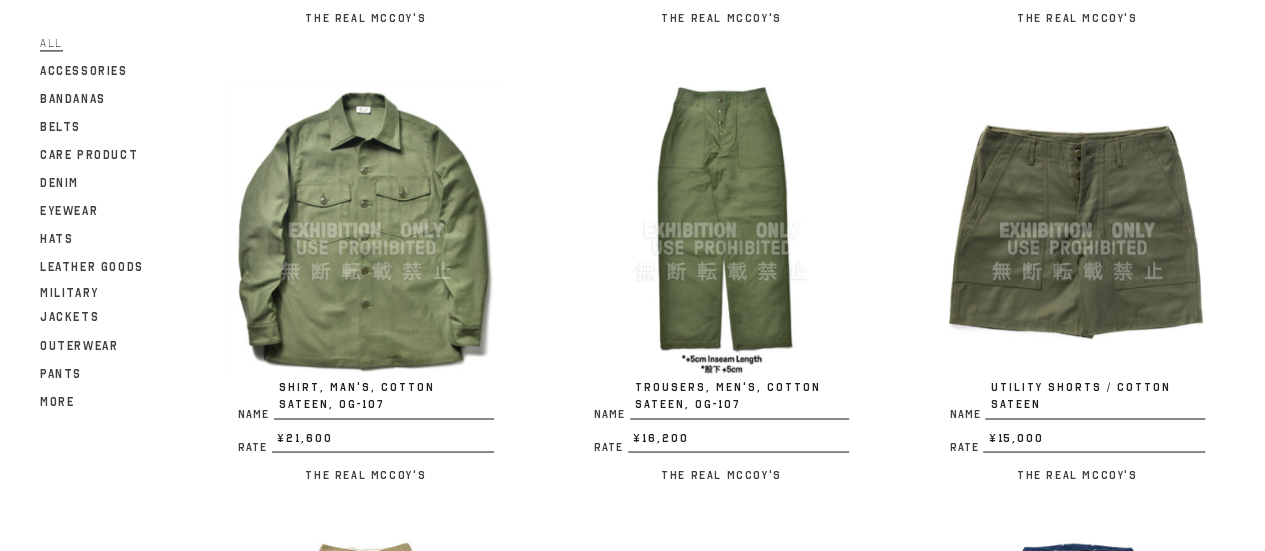 click on "July 2025 Exhibition
Sort by
Featured
Alphabetically, A-Z
Alphabetically, Z-A
Price, low to high
Price, high to low
Date, new to old
Date, old to new
Filter
All
Accessories
Bandanas
Belts
Care Product
Denim
Eyewear
Hats" at bounding box center (632, 505) 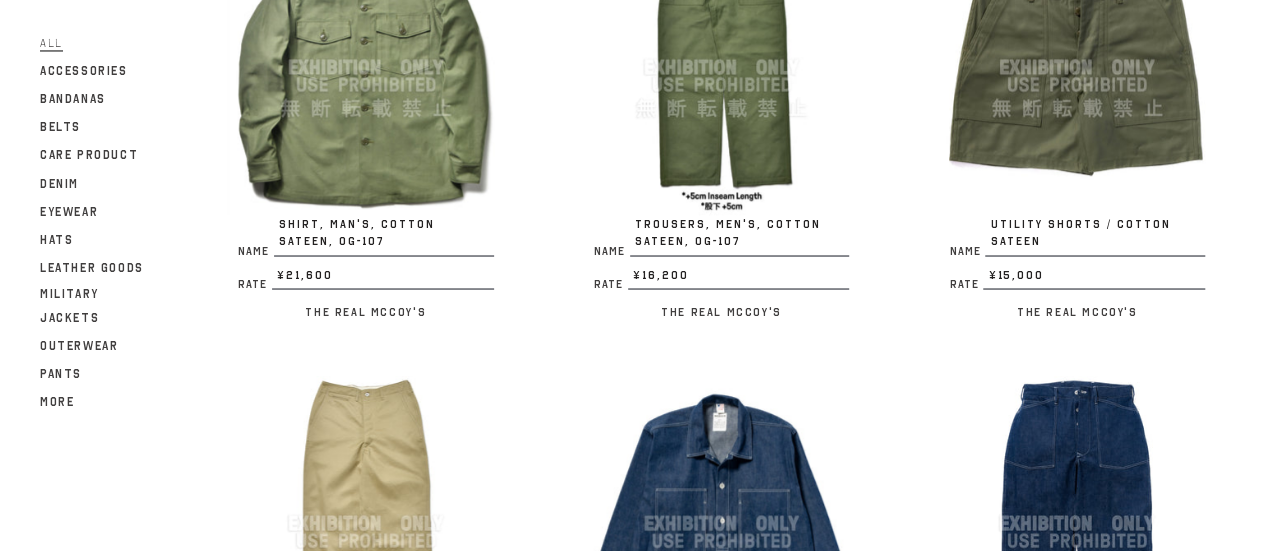 scroll, scrollTop: 1752, scrollLeft: 0, axis: vertical 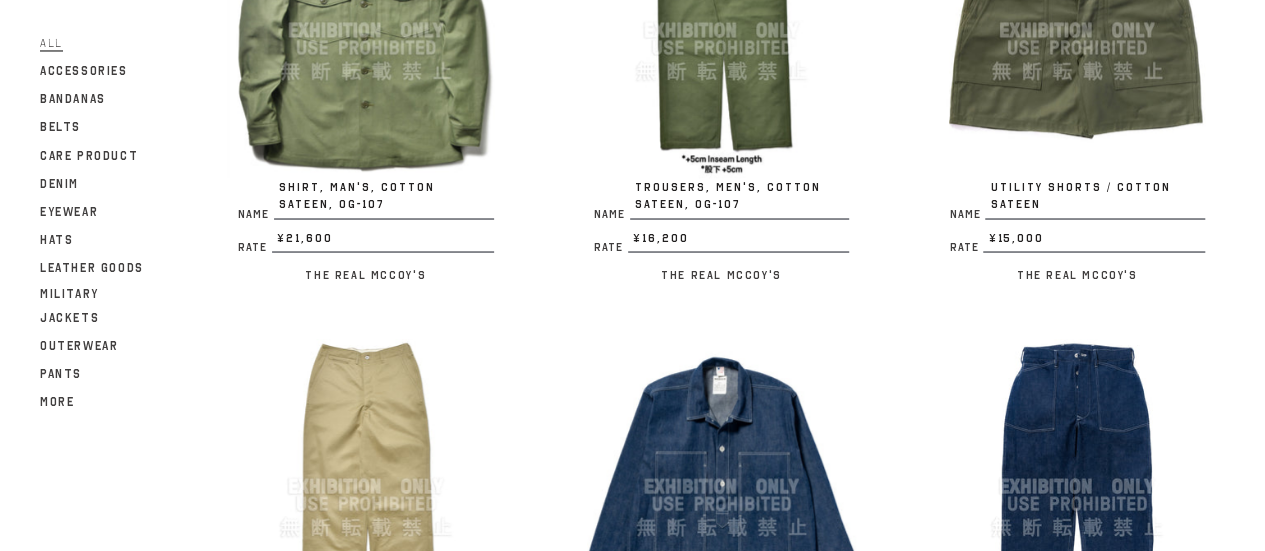 click at bounding box center [722, 30] 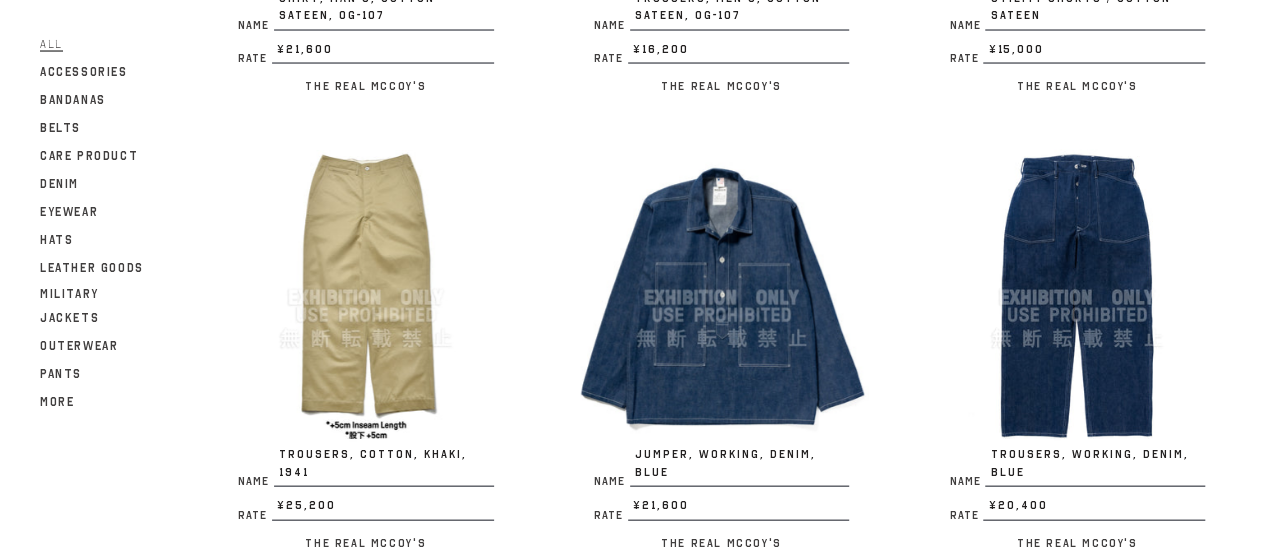 scroll, scrollTop: 2040, scrollLeft: 0, axis: vertical 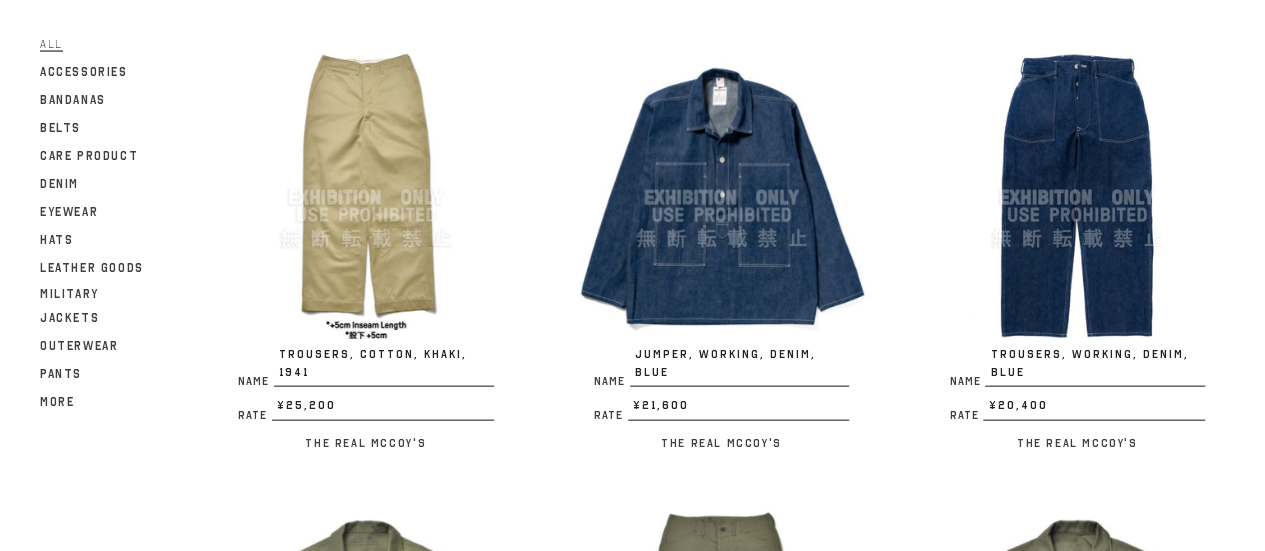 drag, startPoint x: 1089, startPoint y: 269, endPoint x: 688, endPoint y: 347, distance: 408.5156 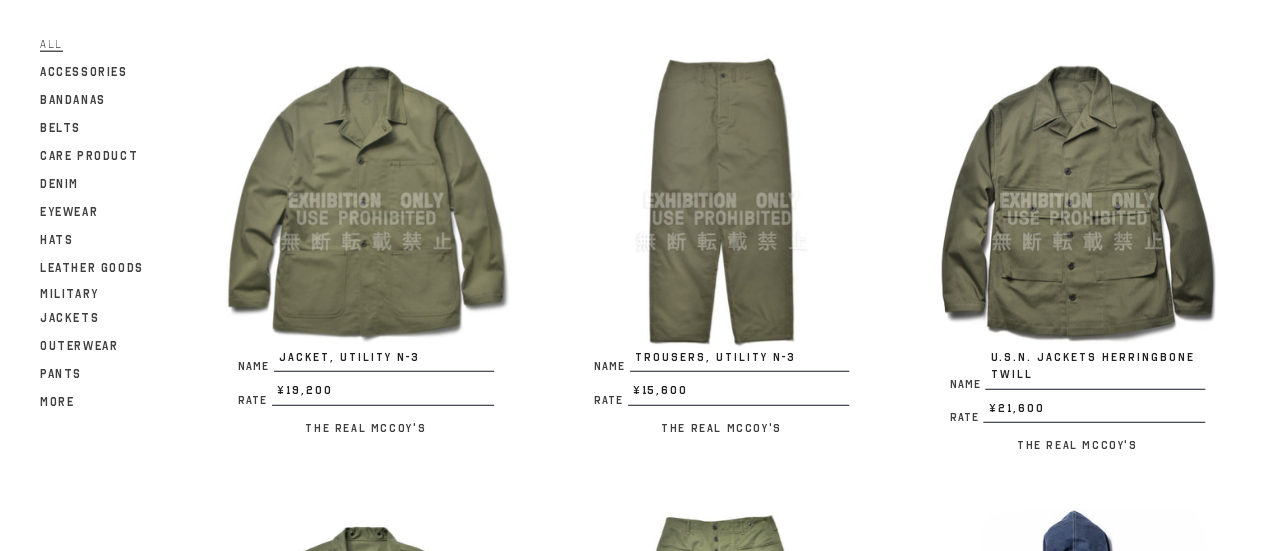scroll, scrollTop: 2540, scrollLeft: 0, axis: vertical 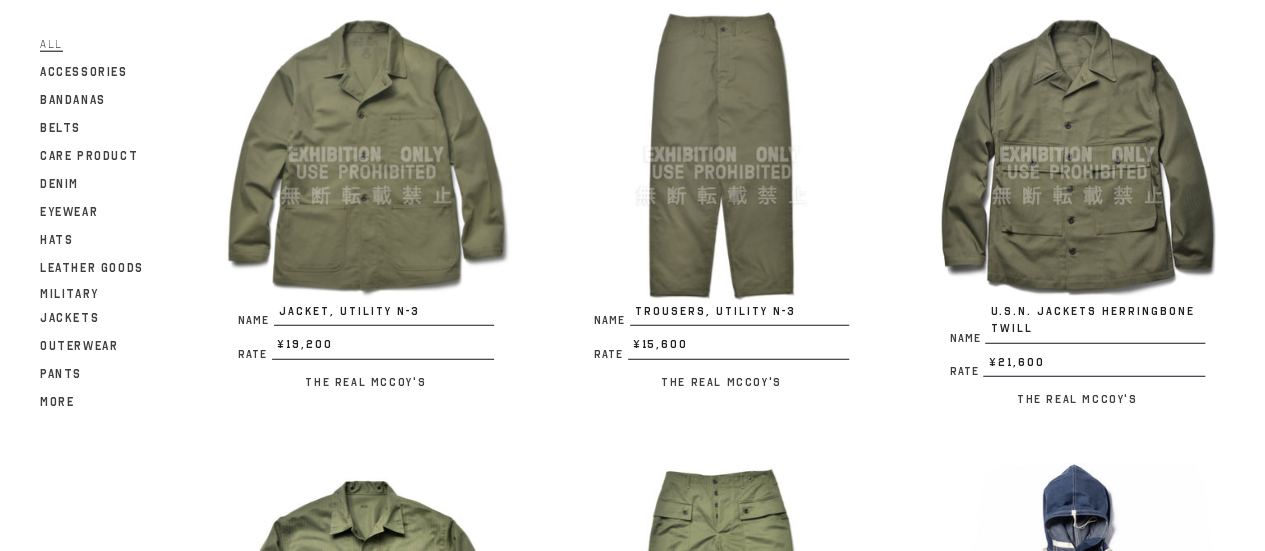 click at bounding box center [1077, 155] 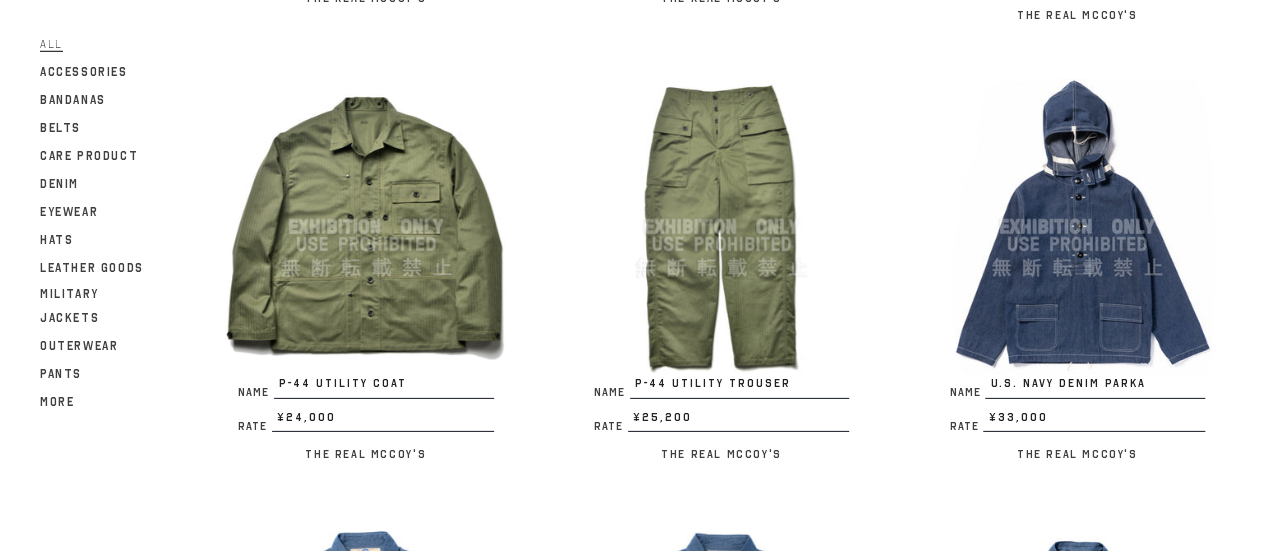 scroll, scrollTop: 2940, scrollLeft: 0, axis: vertical 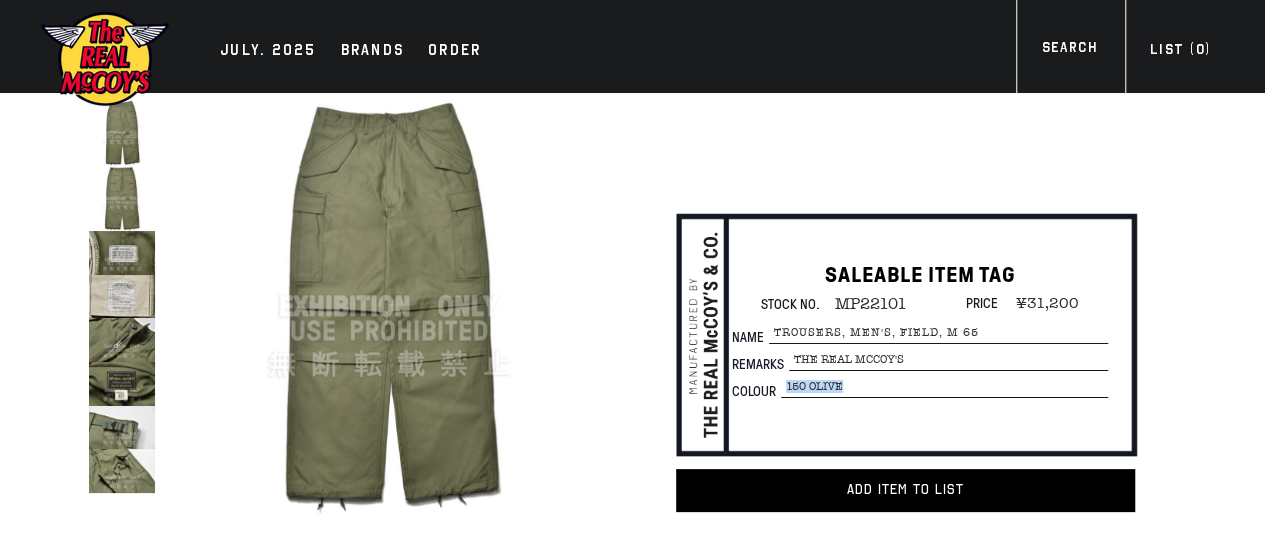 click on "Search" at bounding box center [1068, 50] 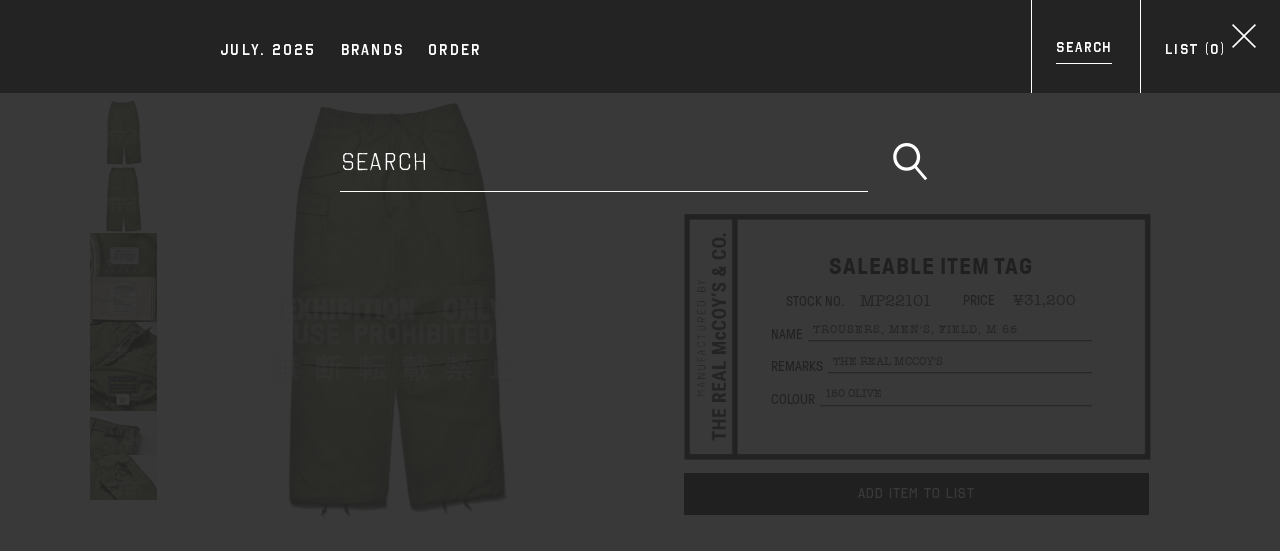 drag, startPoint x: 440, startPoint y: 175, endPoint x: 466, endPoint y: 118, distance: 62.649822 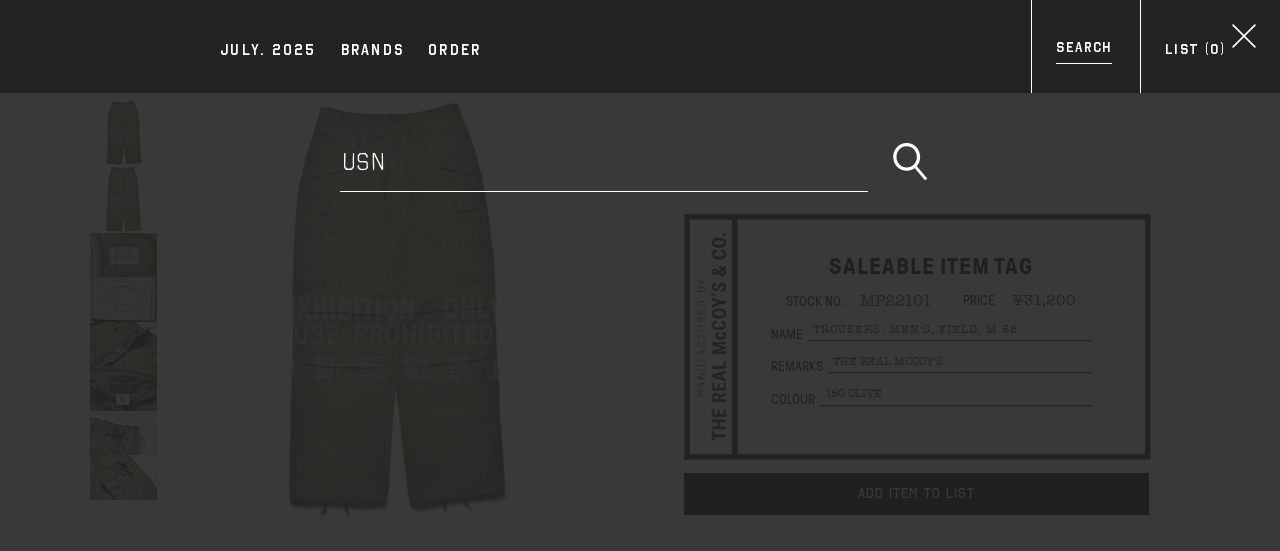 type on "usn" 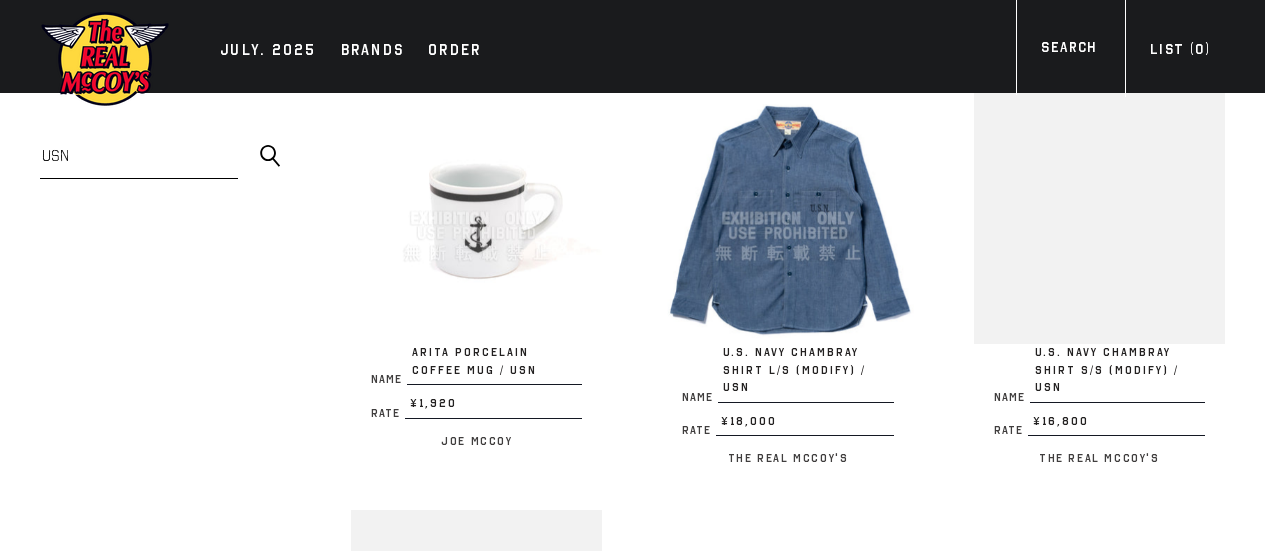 scroll, scrollTop: 0, scrollLeft: 0, axis: both 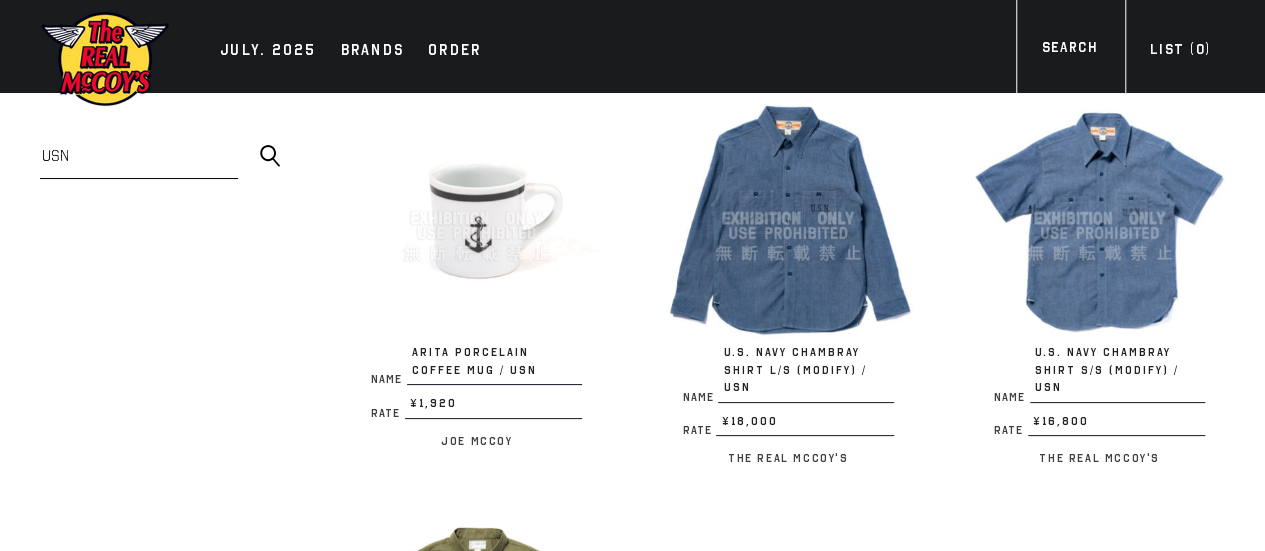 click at bounding box center (476, 218) 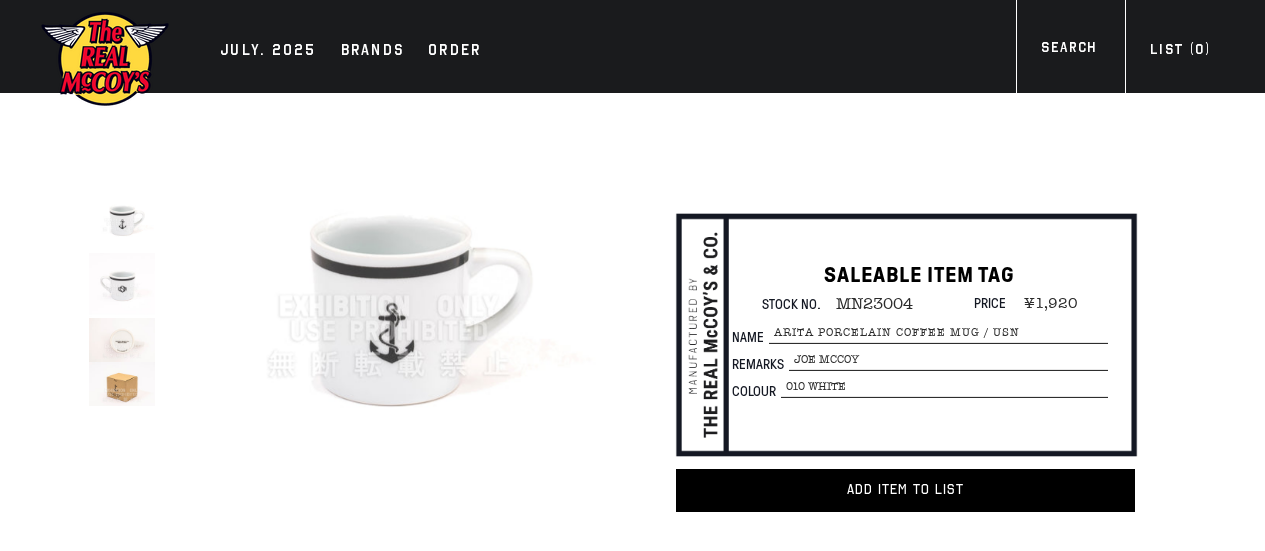scroll, scrollTop: 0, scrollLeft: 0, axis: both 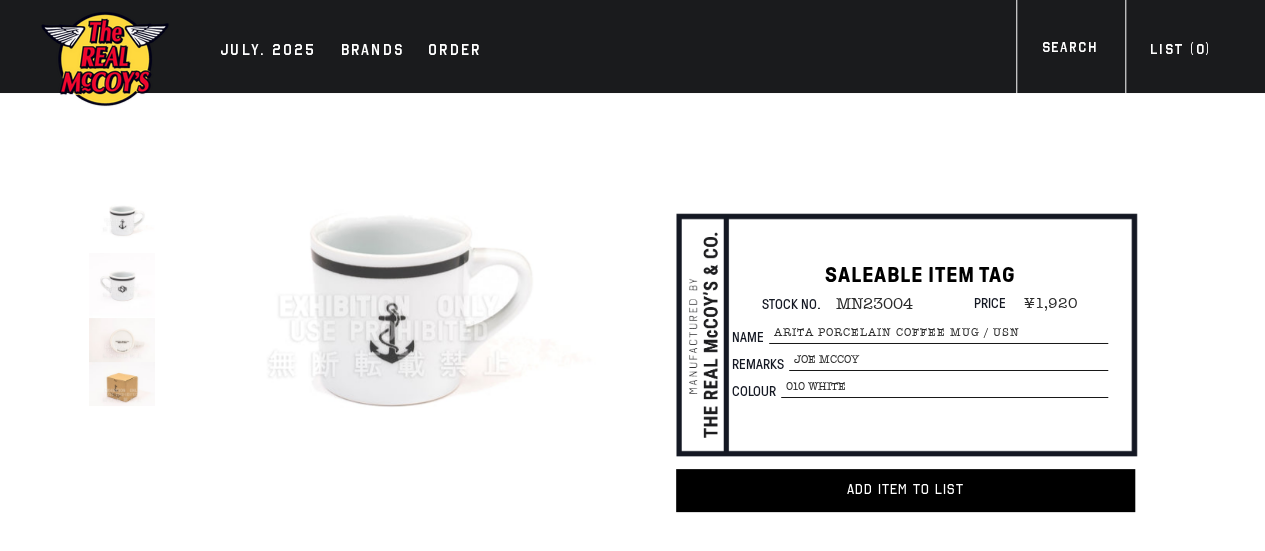 click on "MN23004" at bounding box center (867, 304) 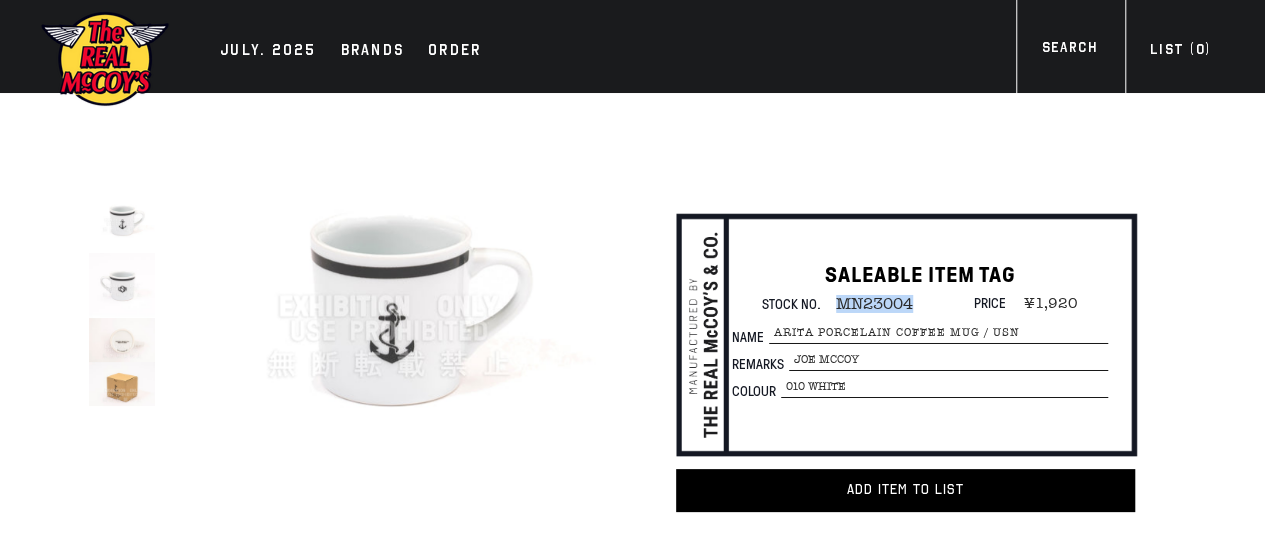 click on "MN23004" at bounding box center [867, 304] 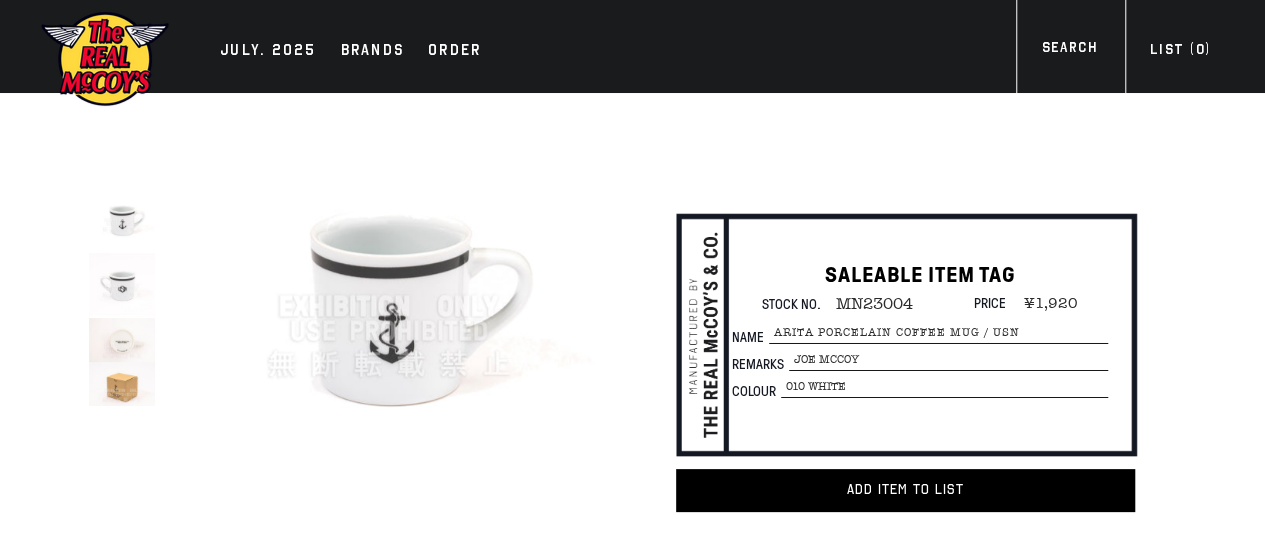 click on "ARITA PORCELAIN COFFEE MUG / USN" at bounding box center (938, 333) 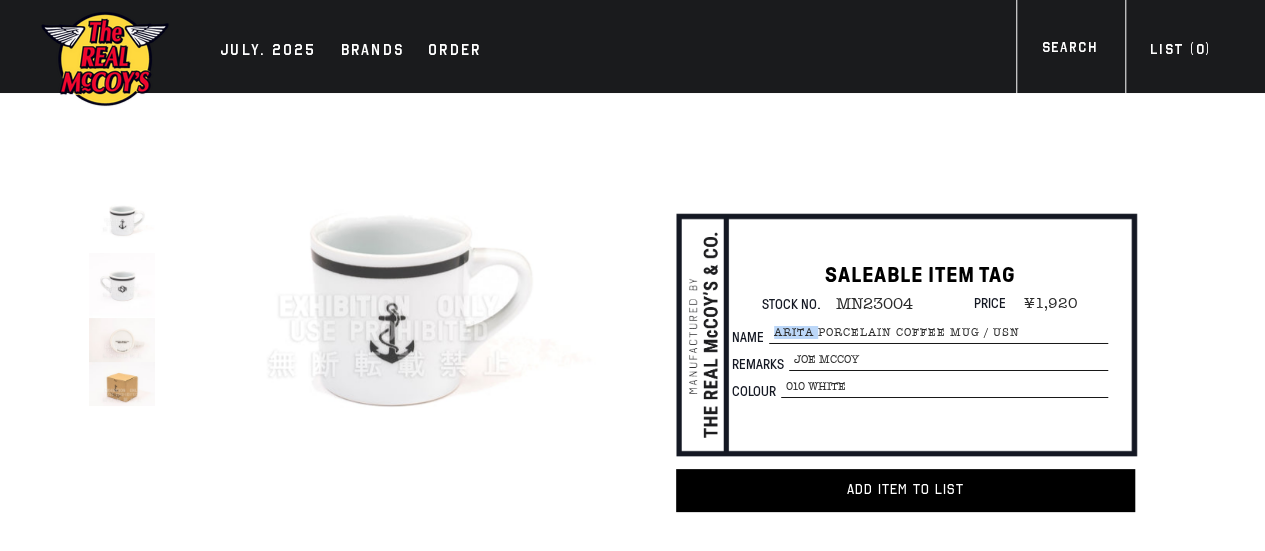 click on "ARITA PORCELAIN COFFEE MUG / USN" at bounding box center (938, 333) 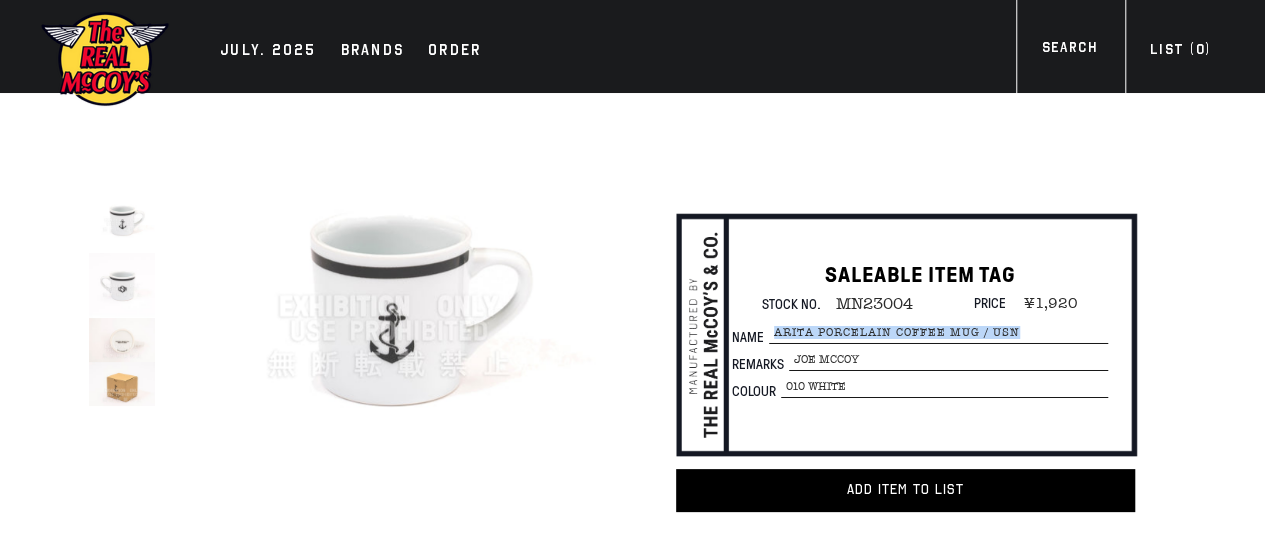 click on "ARITA PORCELAIN COFFEE MUG / USN" at bounding box center [938, 333] 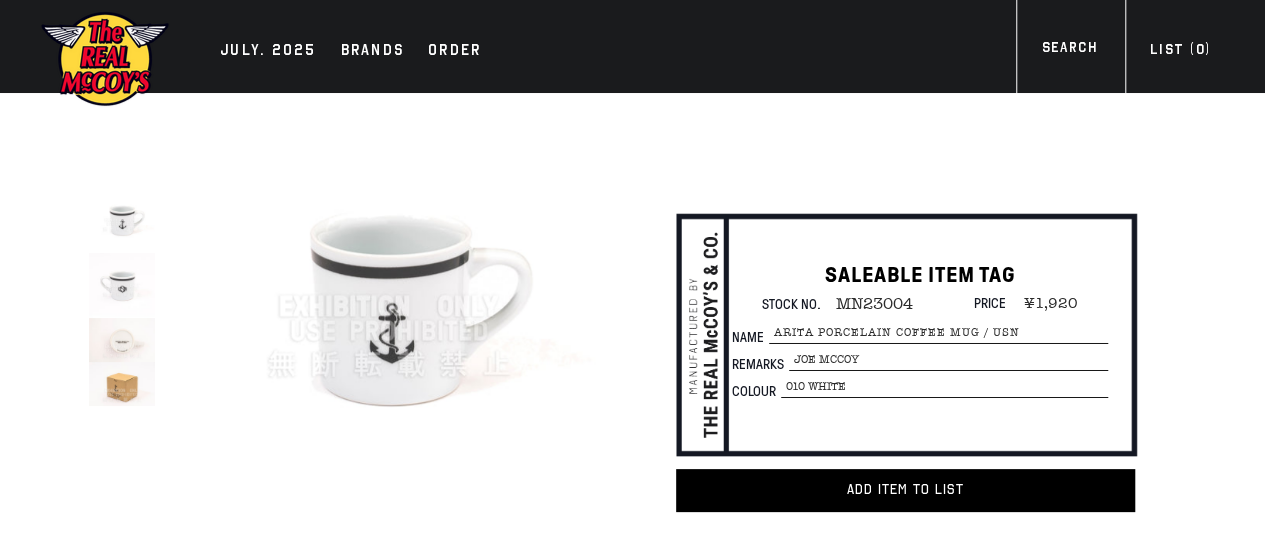 click on "010 WHITE" at bounding box center (948, 360) 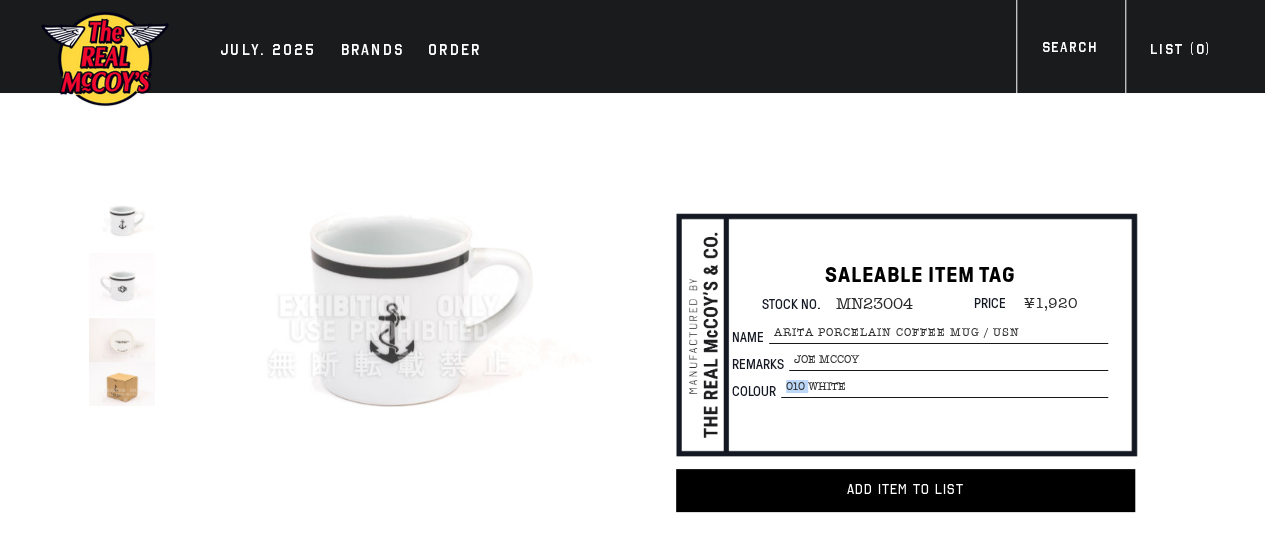 drag, startPoint x: 816, startPoint y: 387, endPoint x: 840, endPoint y: 387, distance: 24 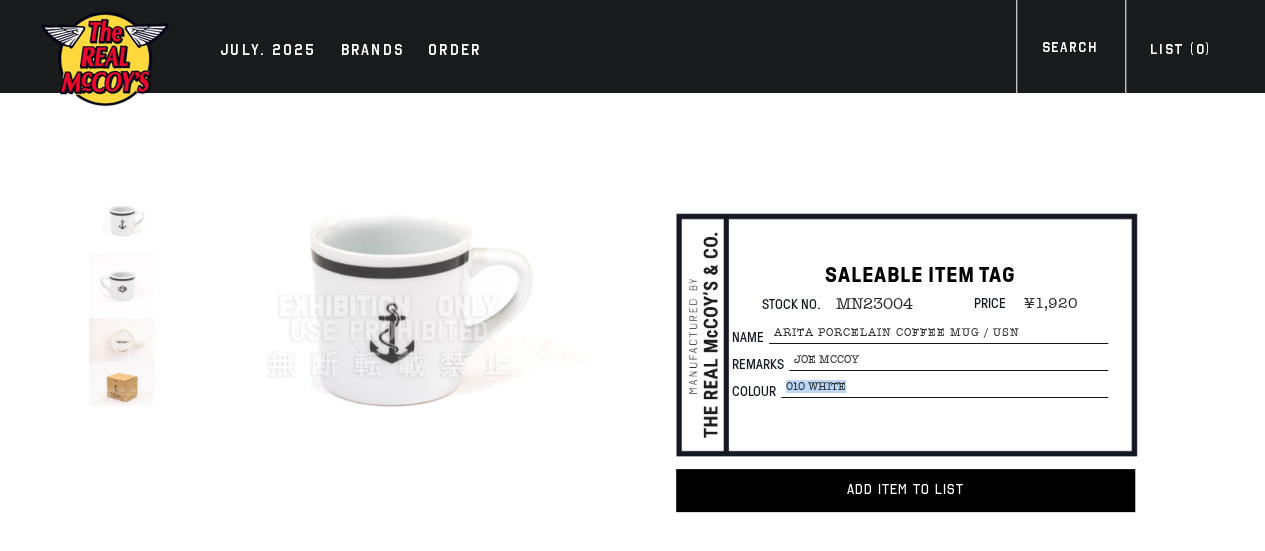 click on "010 WHITE" at bounding box center [948, 360] 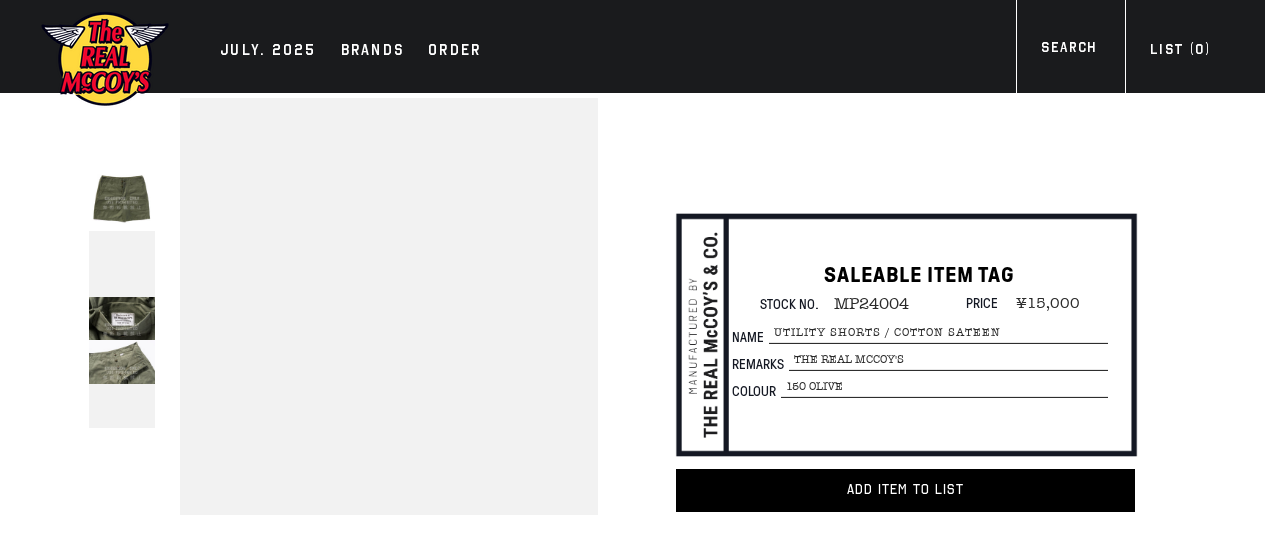 scroll, scrollTop: 0, scrollLeft: 0, axis: both 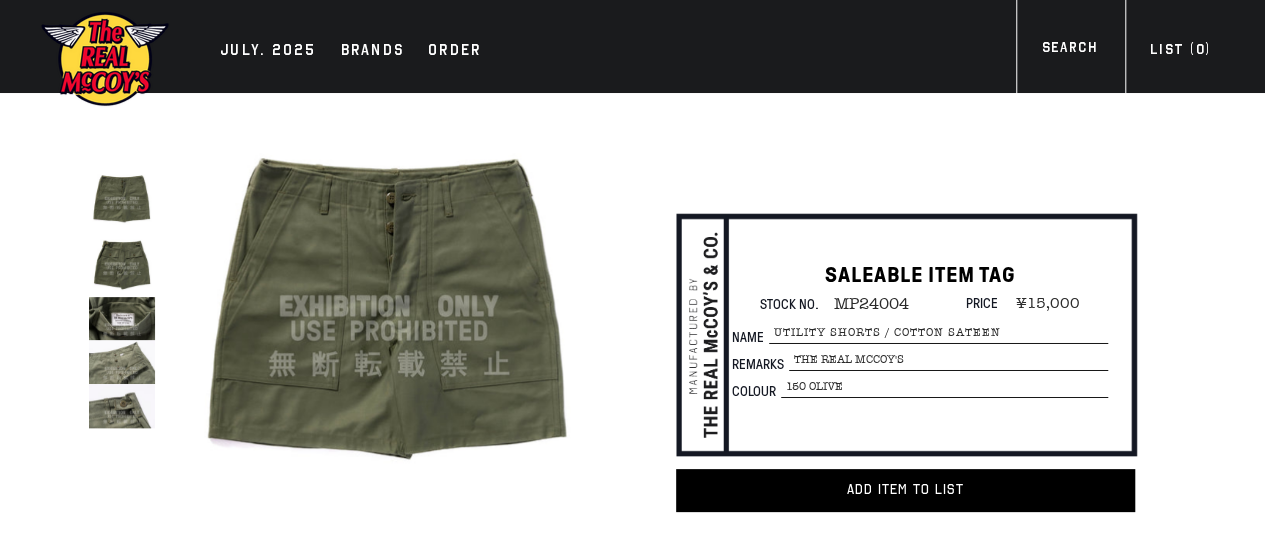 click on "MP24004" at bounding box center (864, 304) 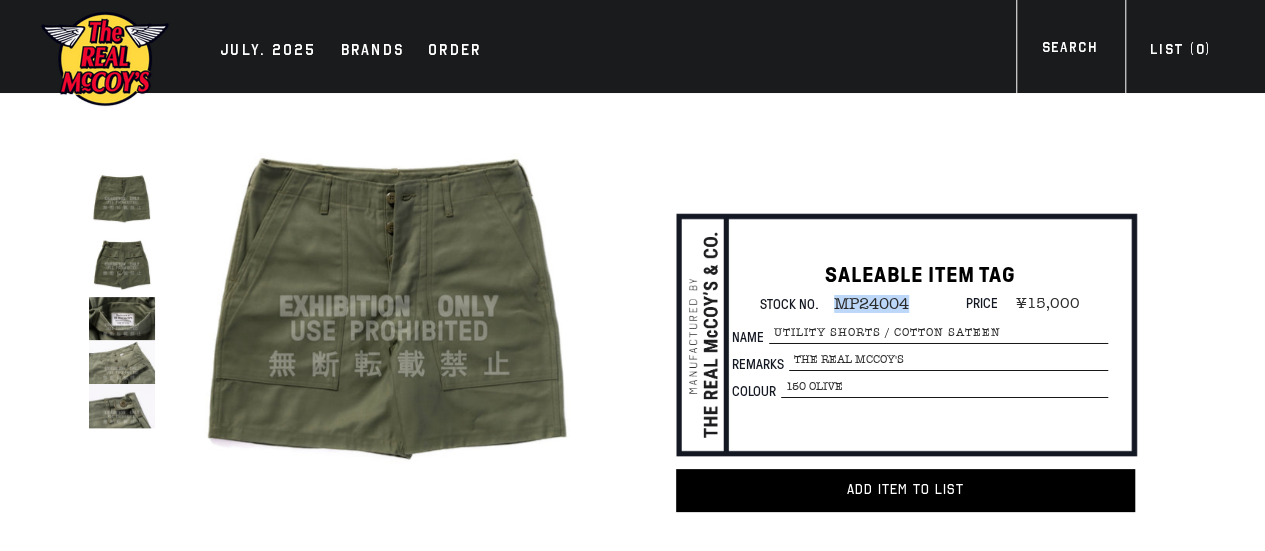 click on "MP24004" at bounding box center [864, 304] 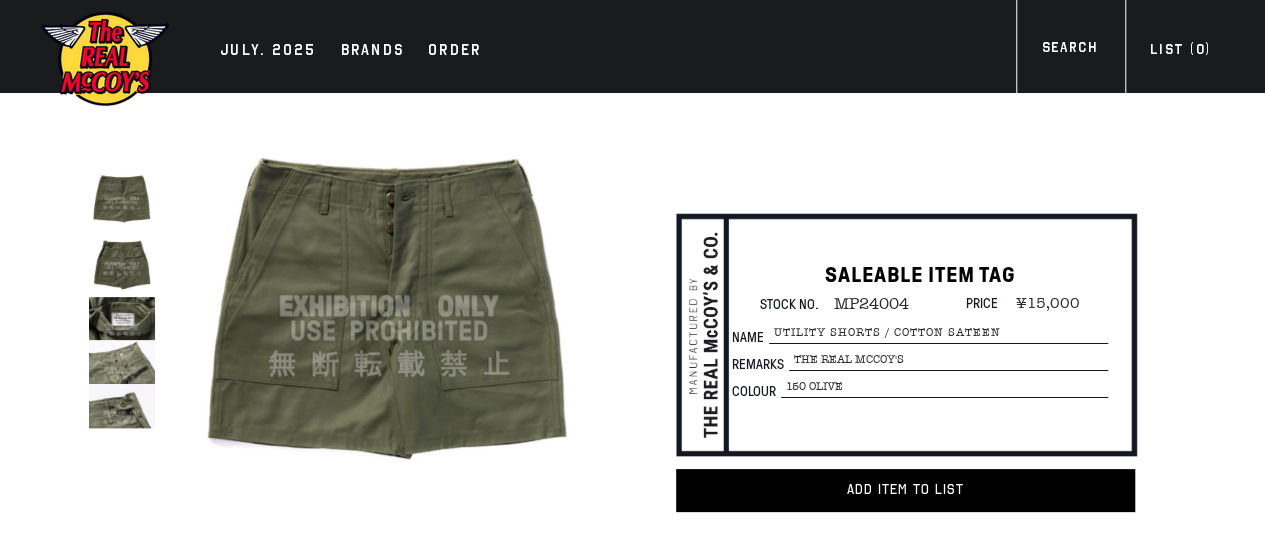 click on "UTILITY SHORTS / COTTON SATEEN" at bounding box center (938, 333) 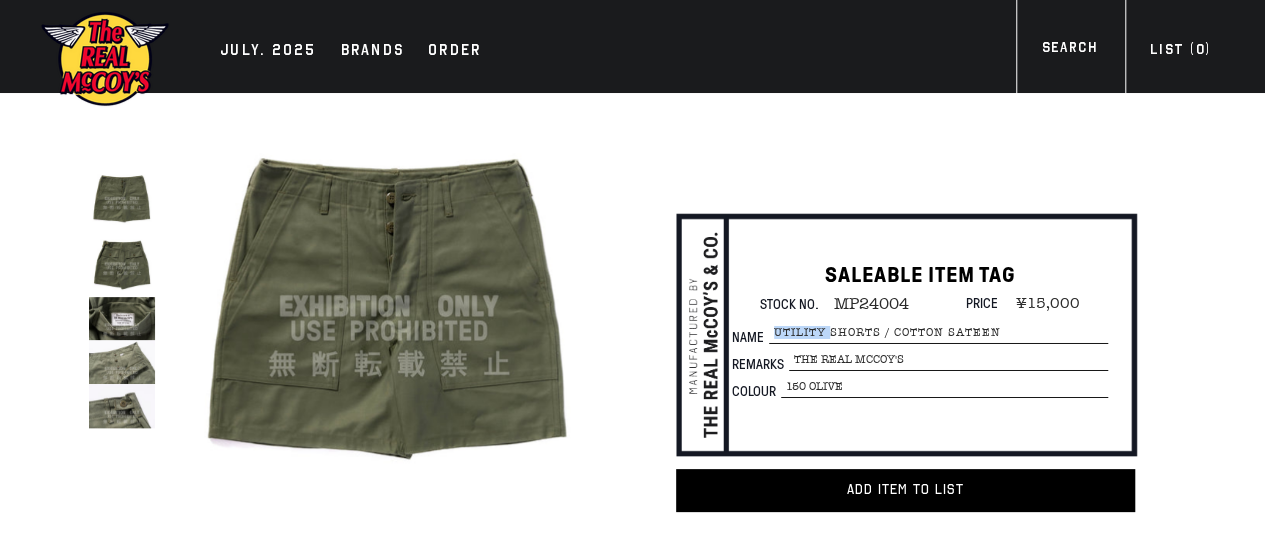 click on "UTILITY SHORTS / COTTON SATEEN" at bounding box center (938, 333) 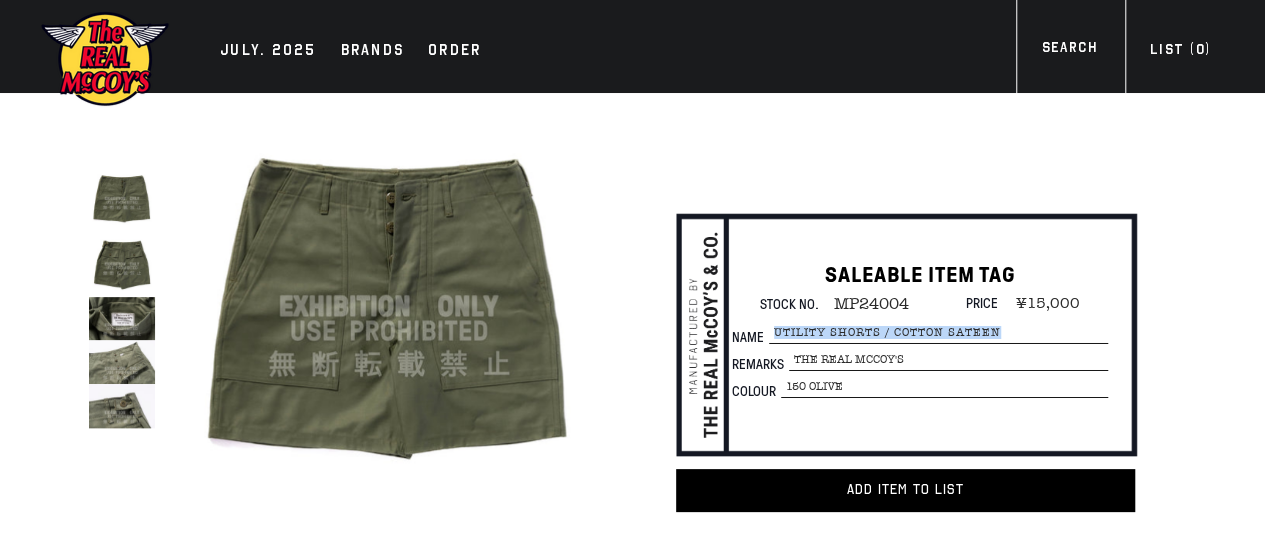 click on "UTILITY SHORTS / COTTON SATEEN" at bounding box center (938, 333) 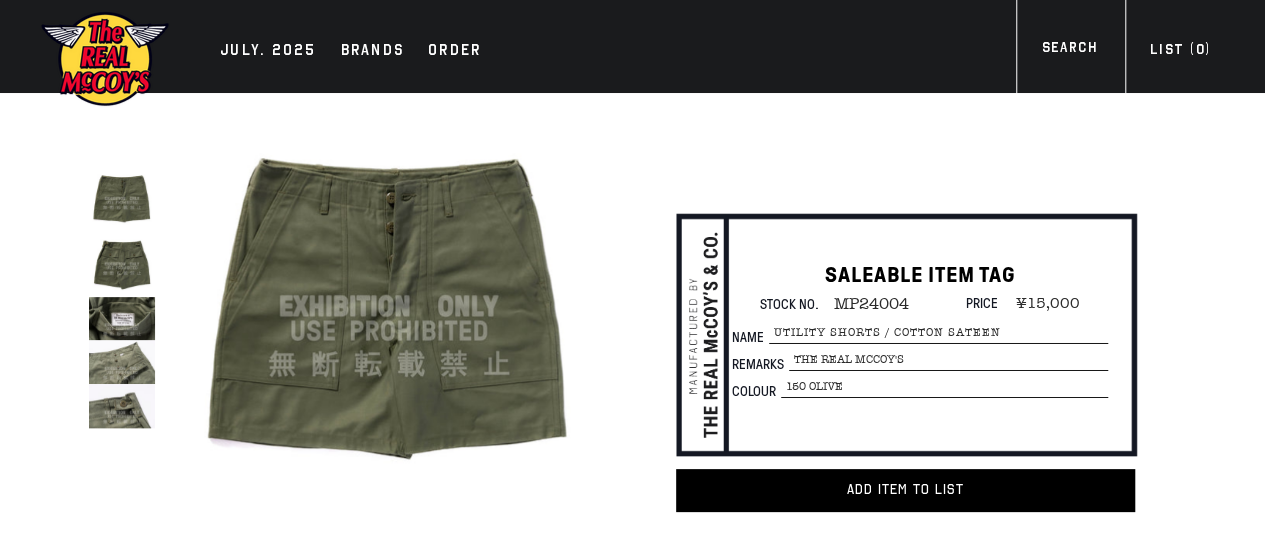 click on "150 OLIVE" at bounding box center [948, 360] 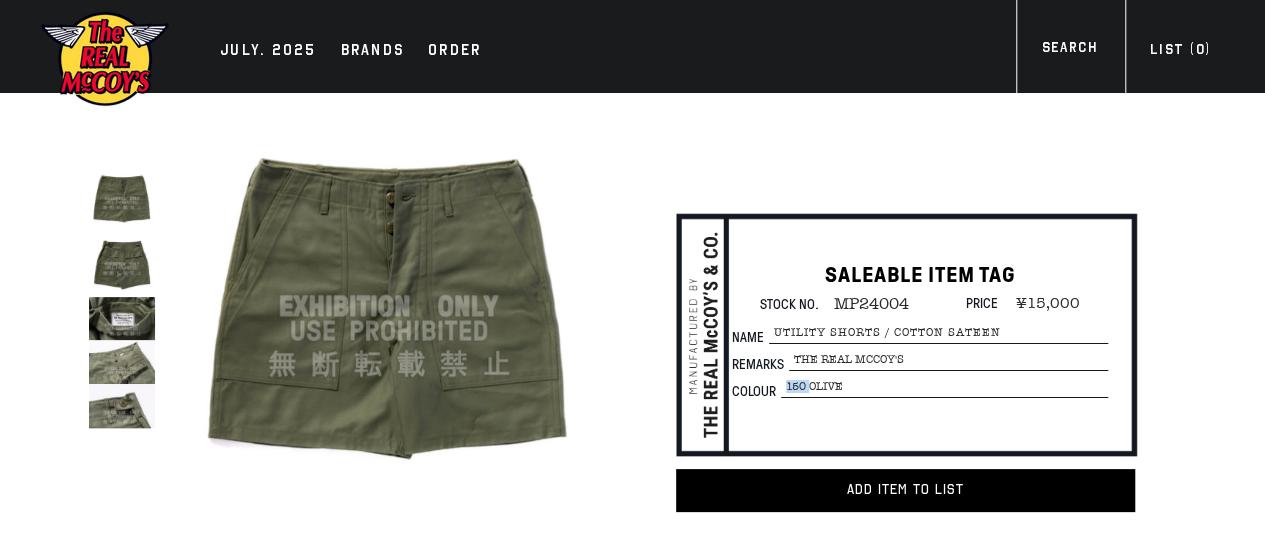 click on "150 OLIVE" at bounding box center (948, 360) 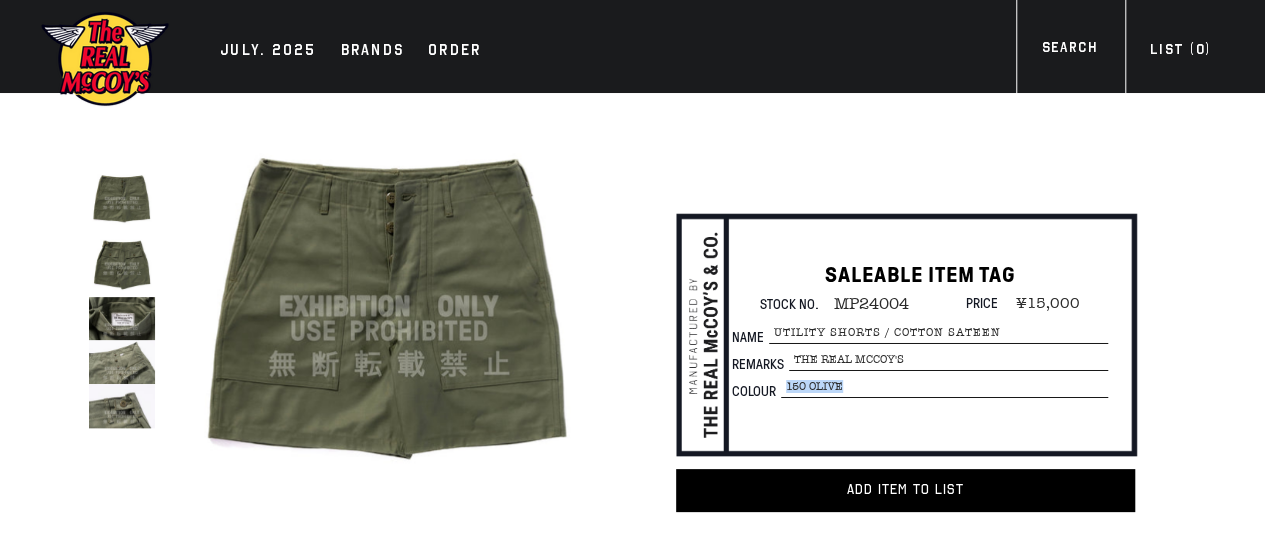 click on "150 OLIVE" at bounding box center [948, 360] 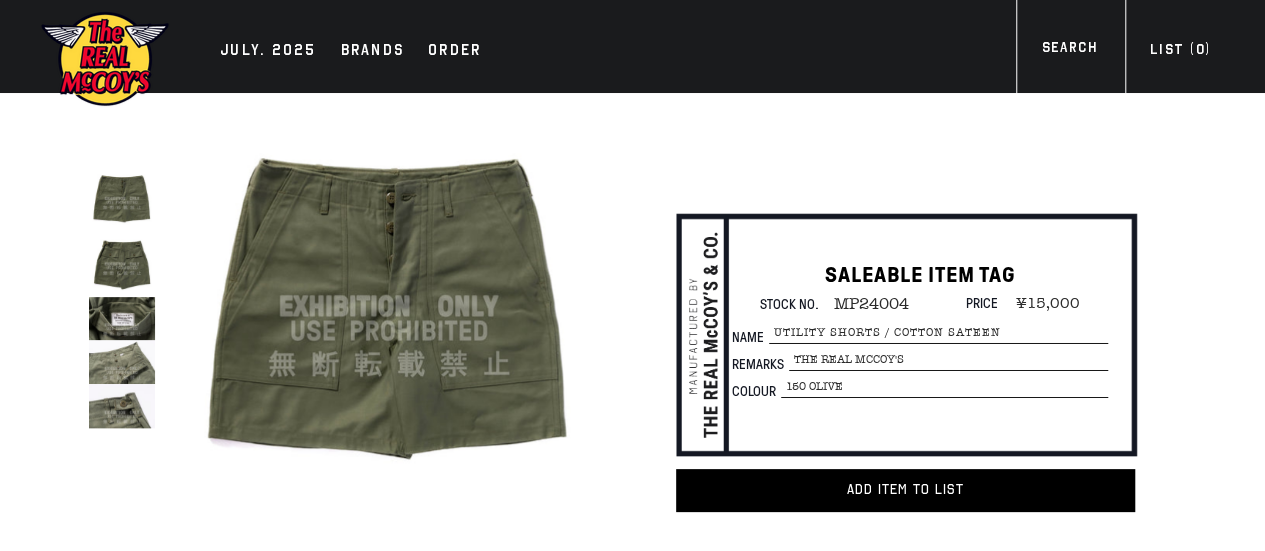 click on "MP24004" at bounding box center (864, 304) 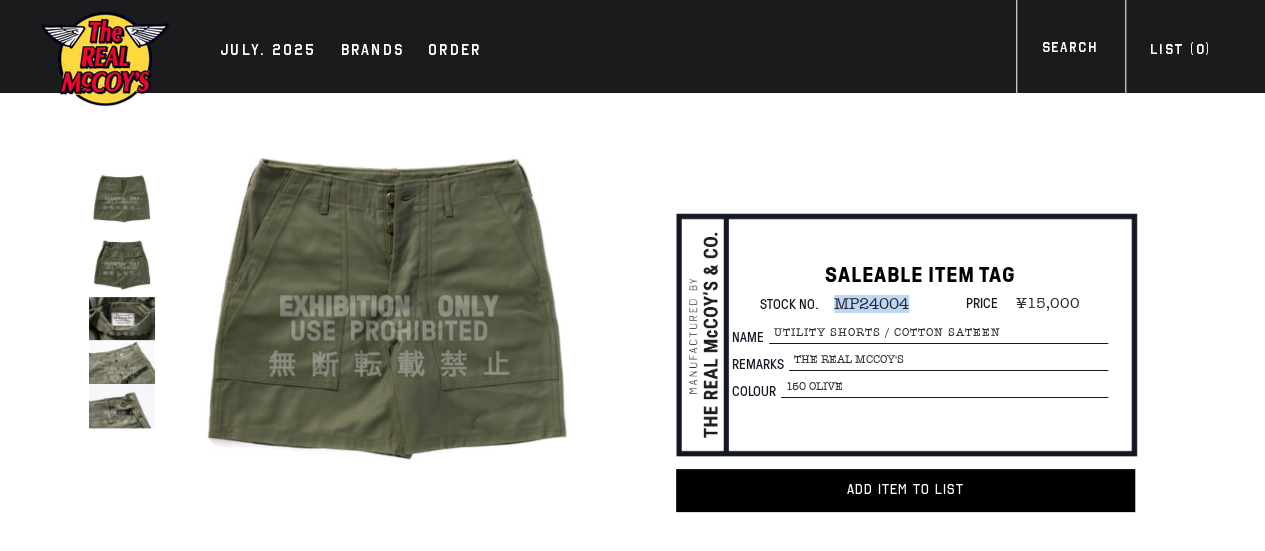 click on "MP24004" at bounding box center (864, 304) 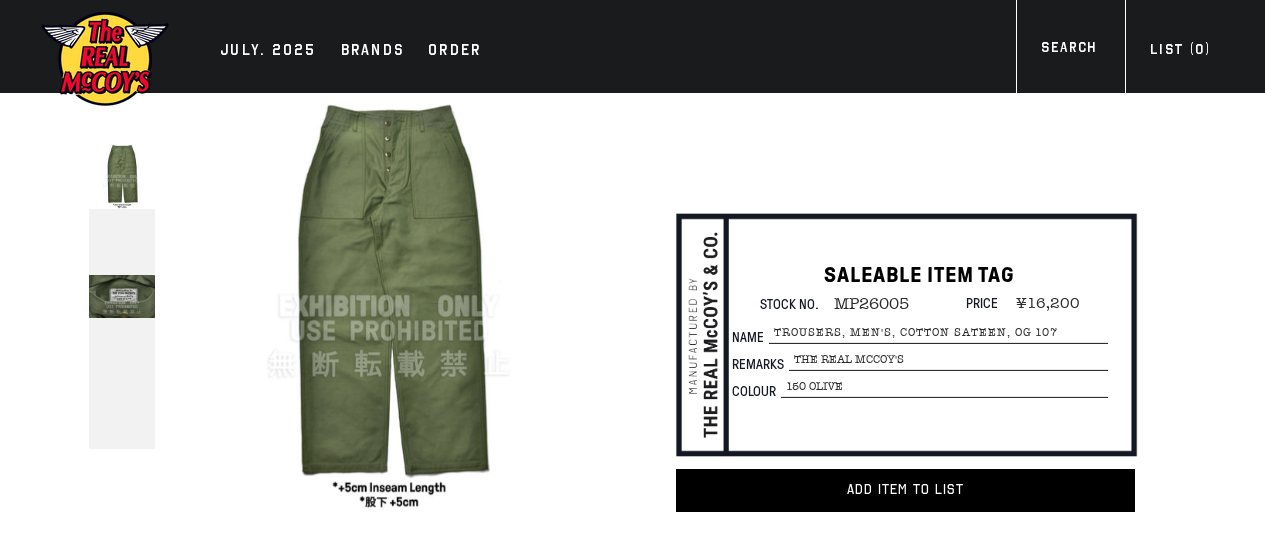 scroll, scrollTop: 0, scrollLeft: 0, axis: both 